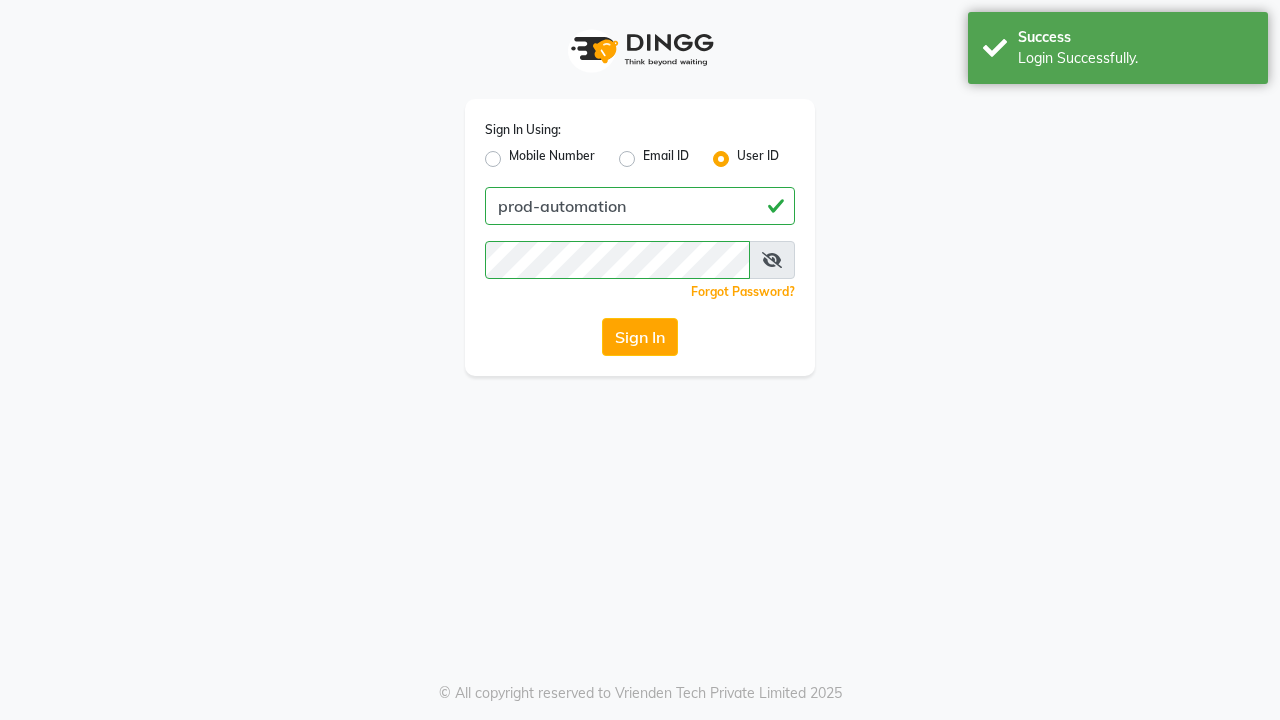 scroll, scrollTop: 0, scrollLeft: 0, axis: both 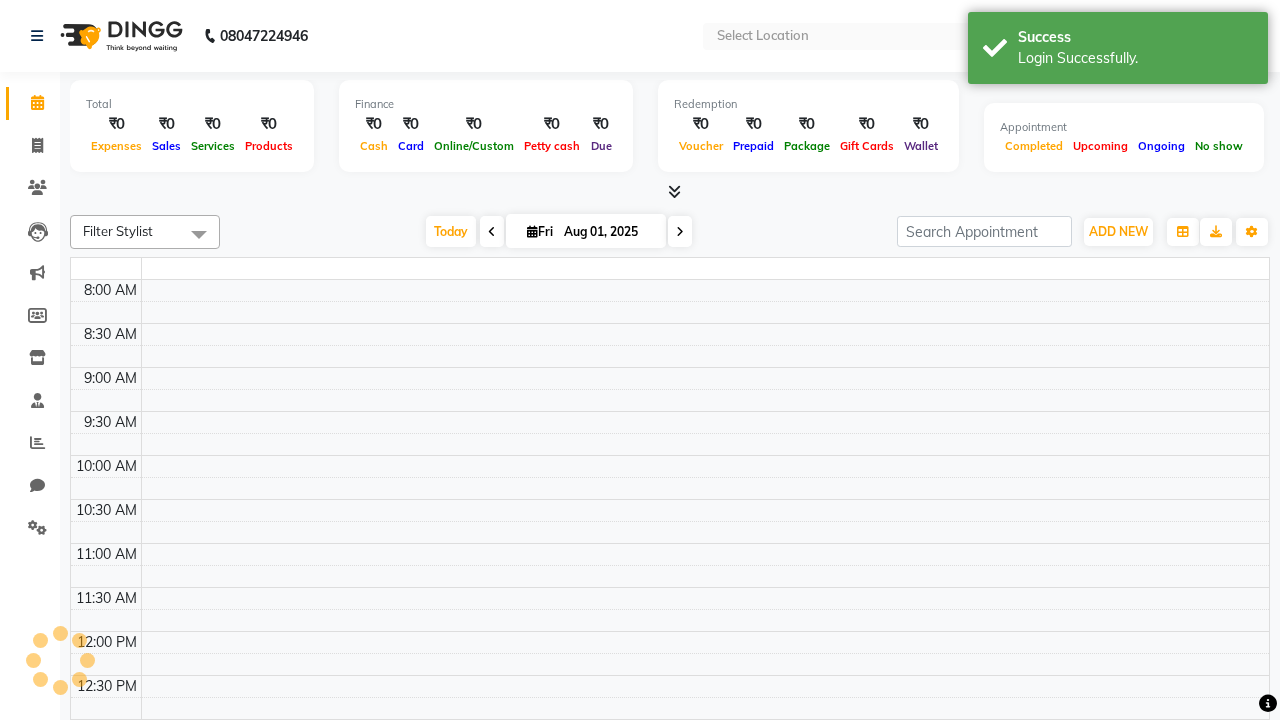 select on "en" 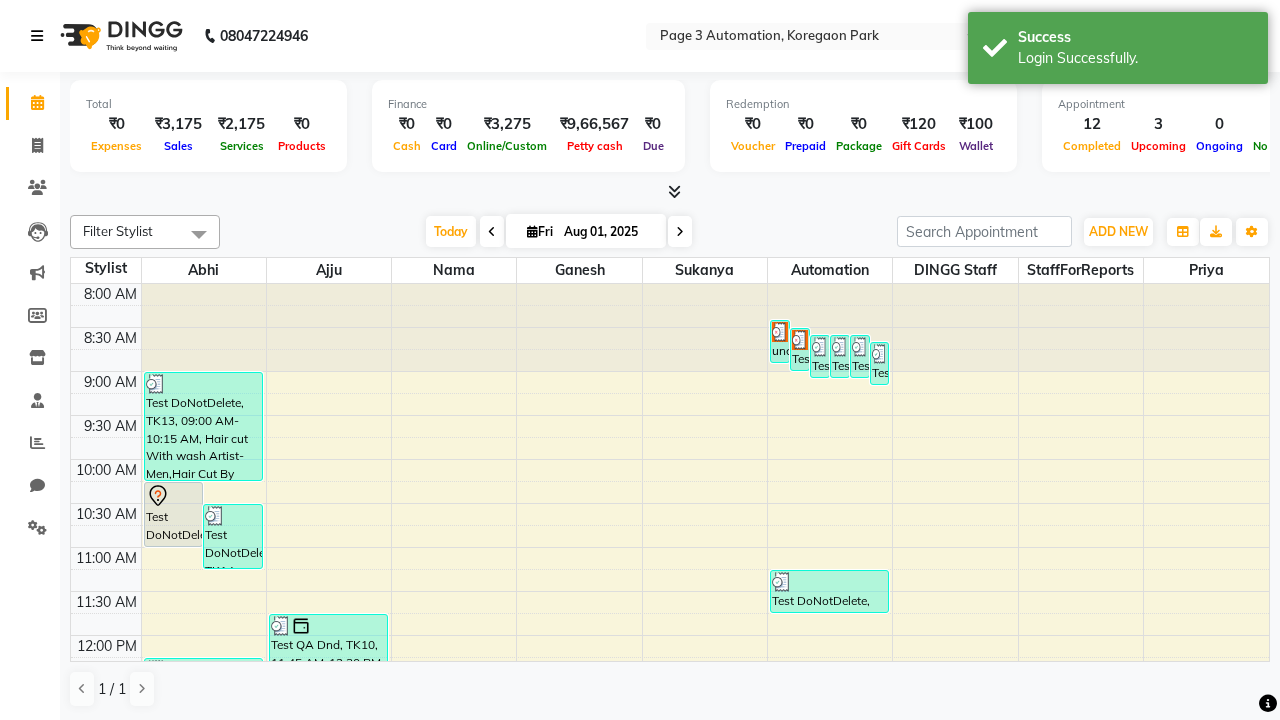 click at bounding box center [37, 36] 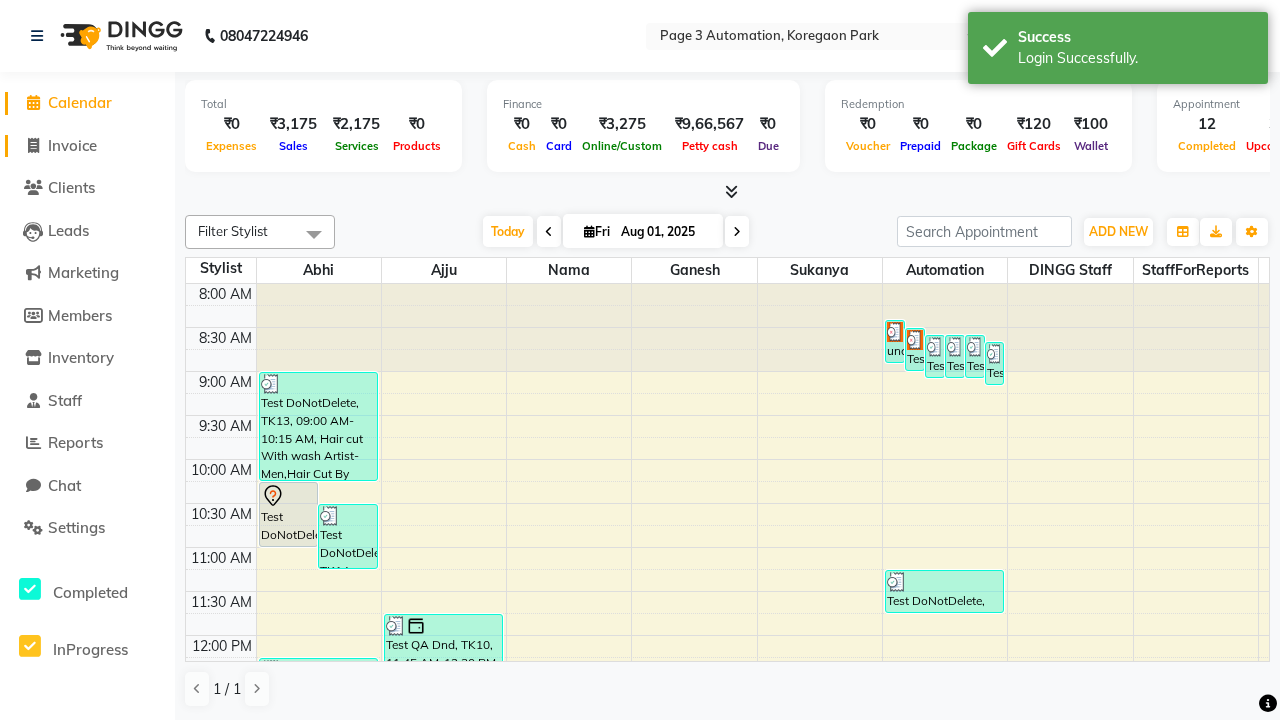 click on "Invoice" 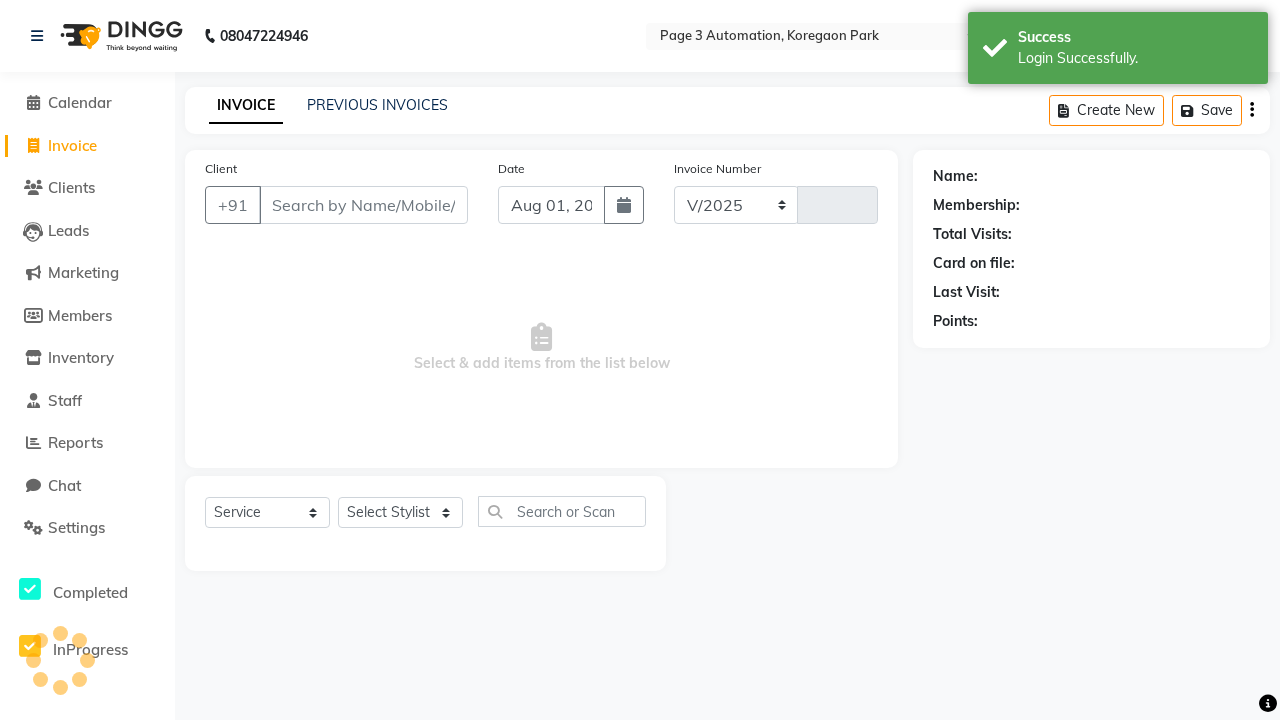 select on "2774" 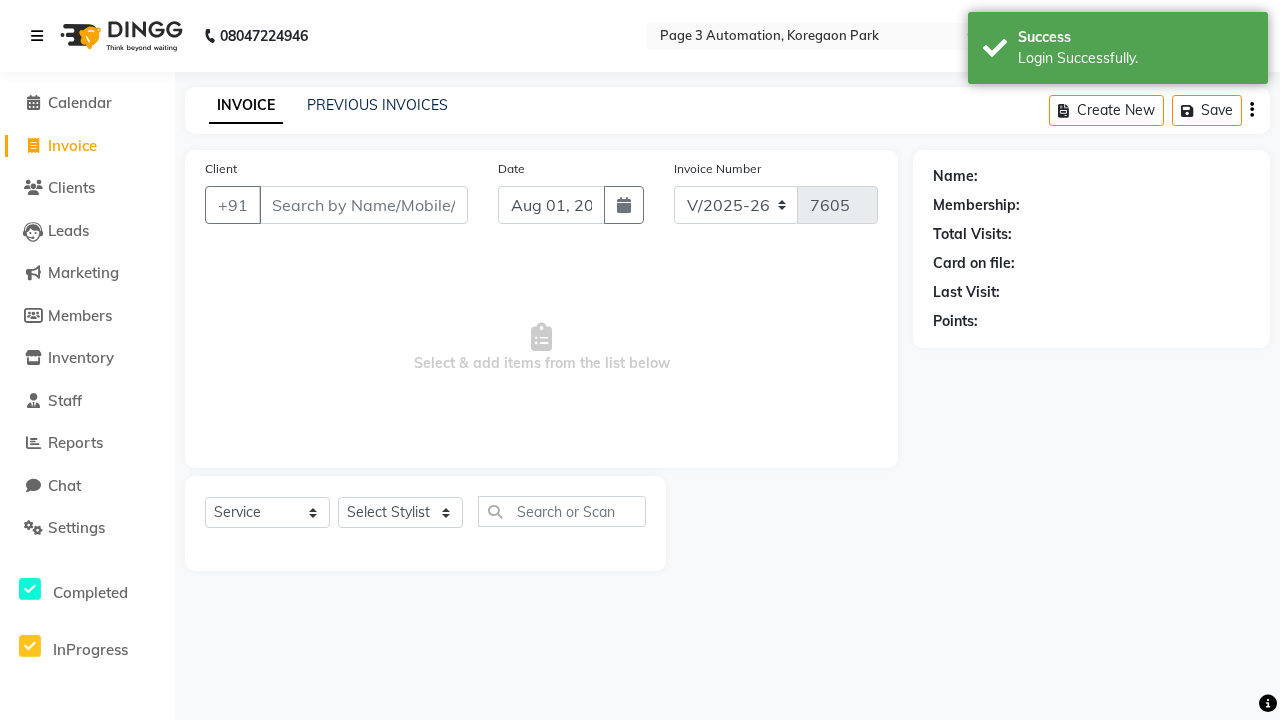 click at bounding box center (37, 36) 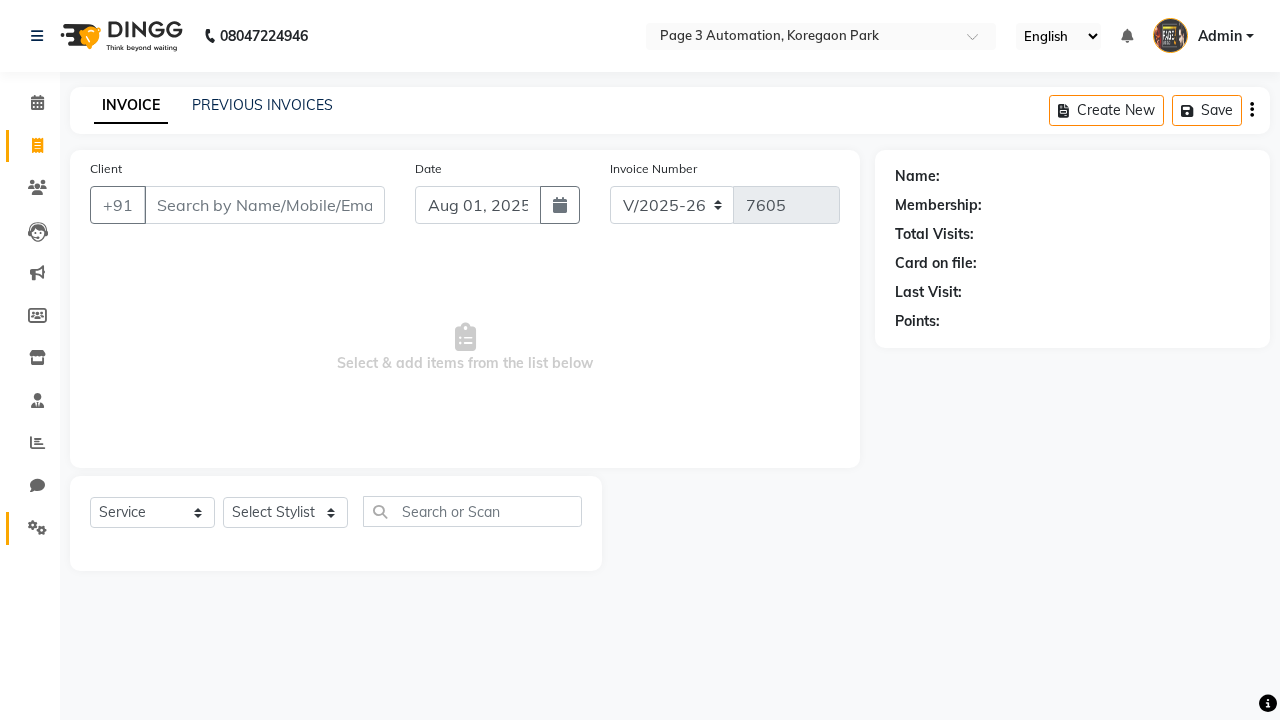 click 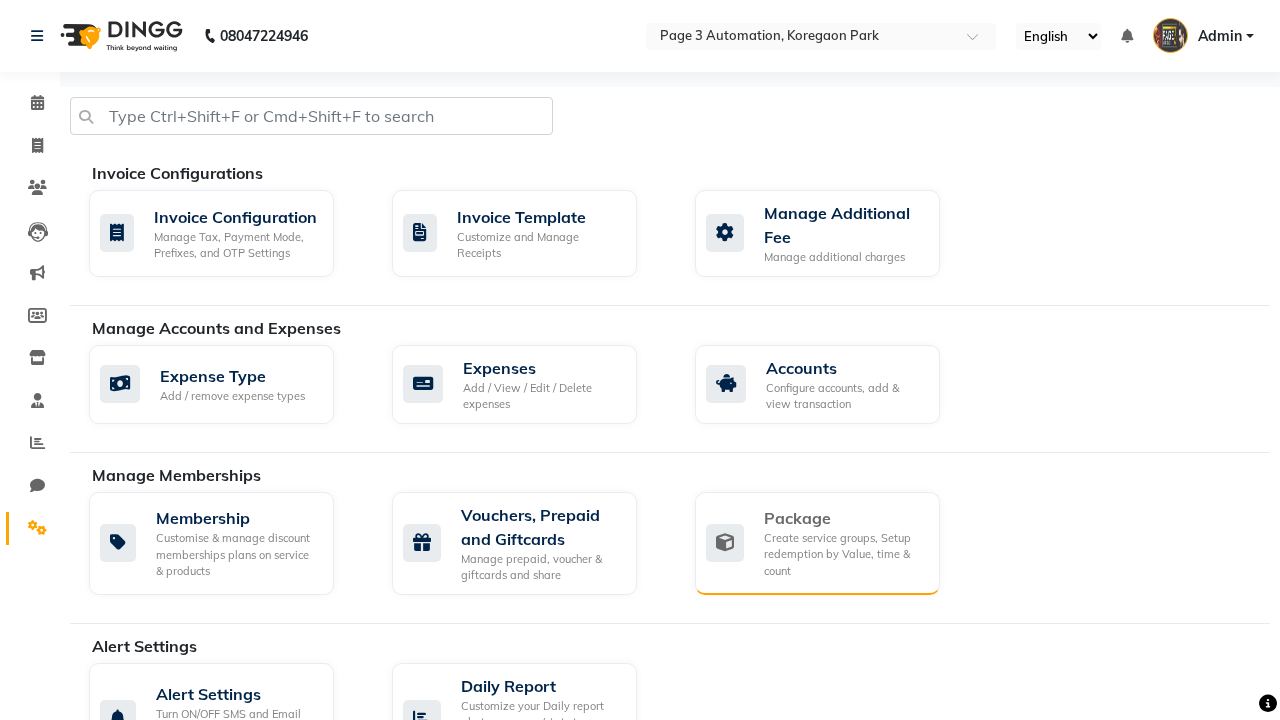 click on "Package" 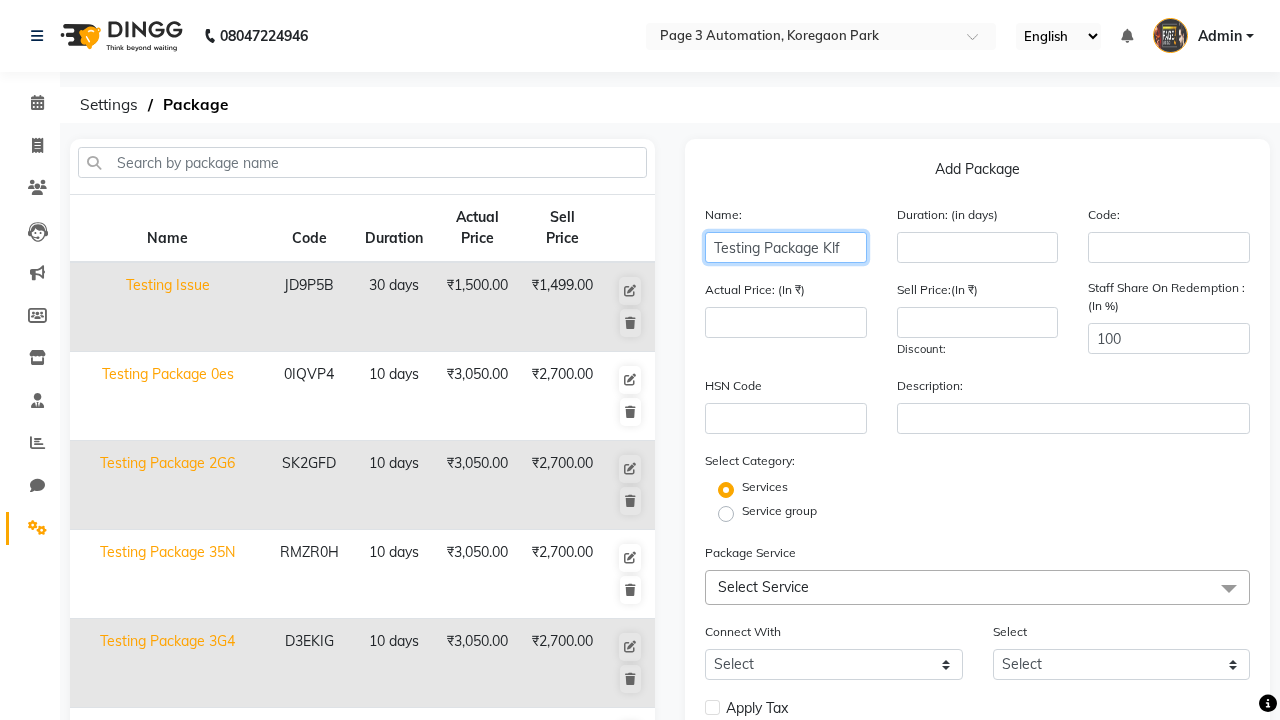type on "Testing Package Klf" 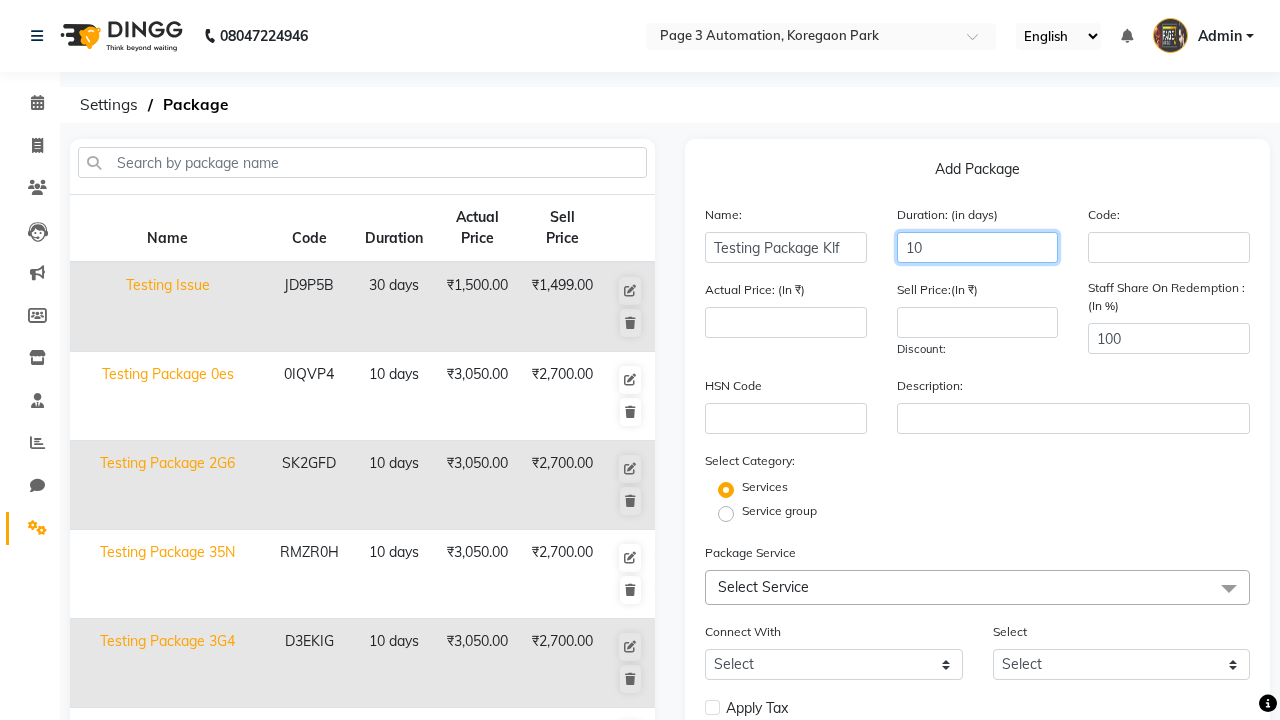 type on "10" 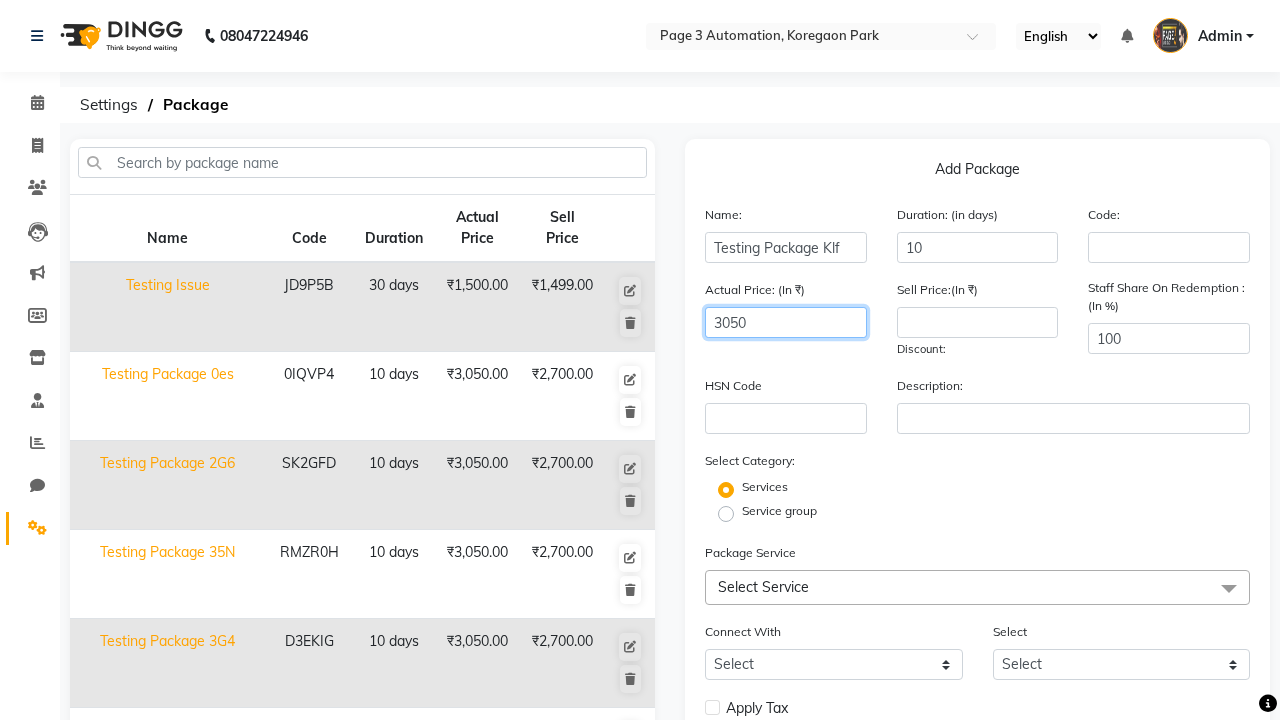 type on "3050" 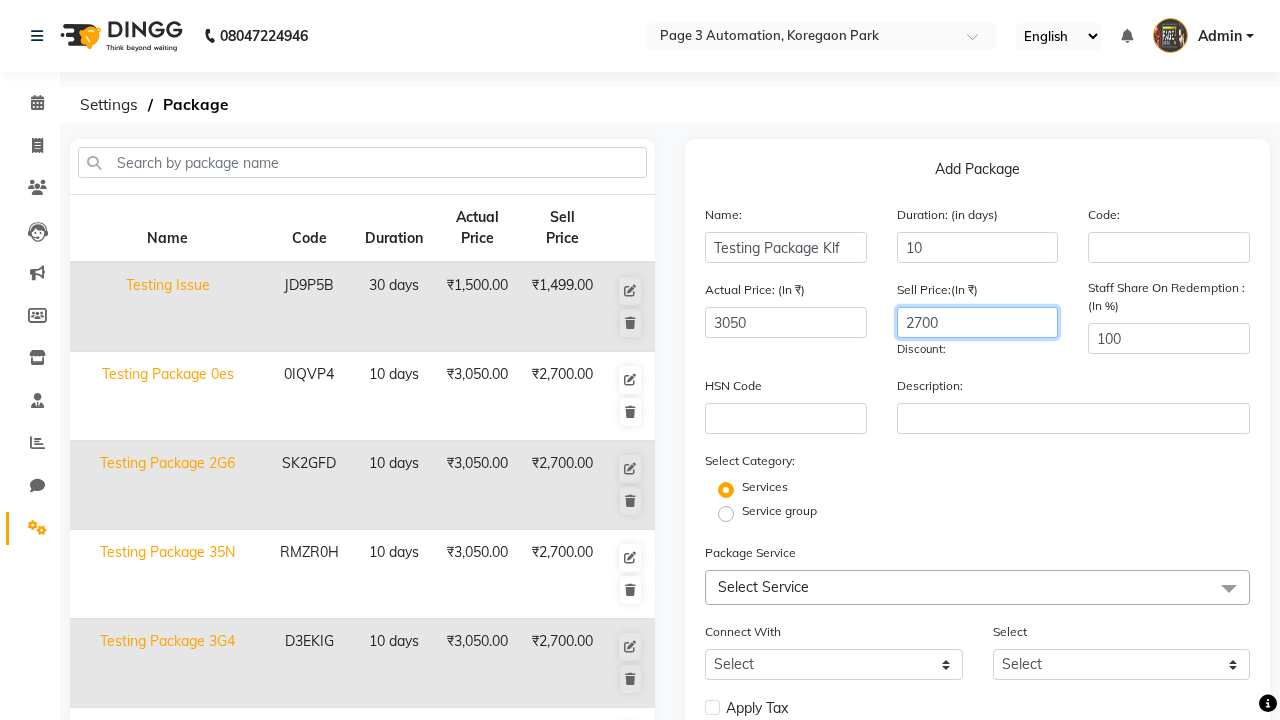 type on "2700" 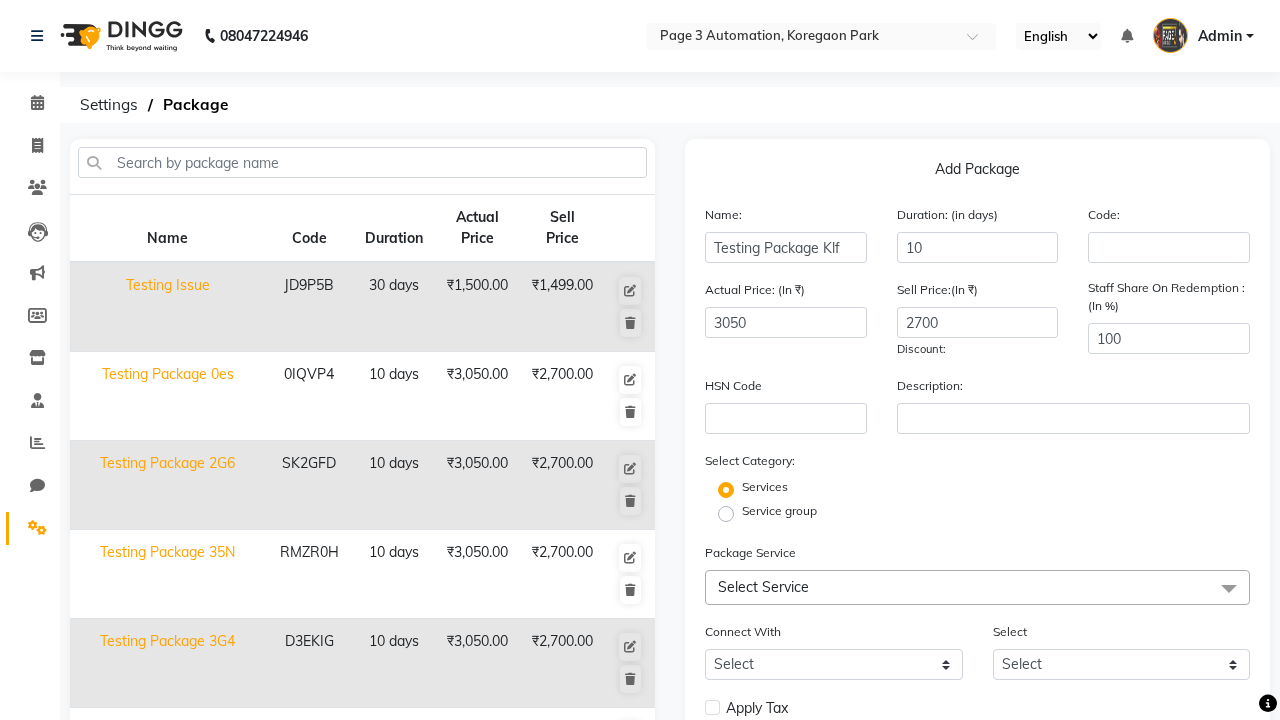 click on "Select Service" 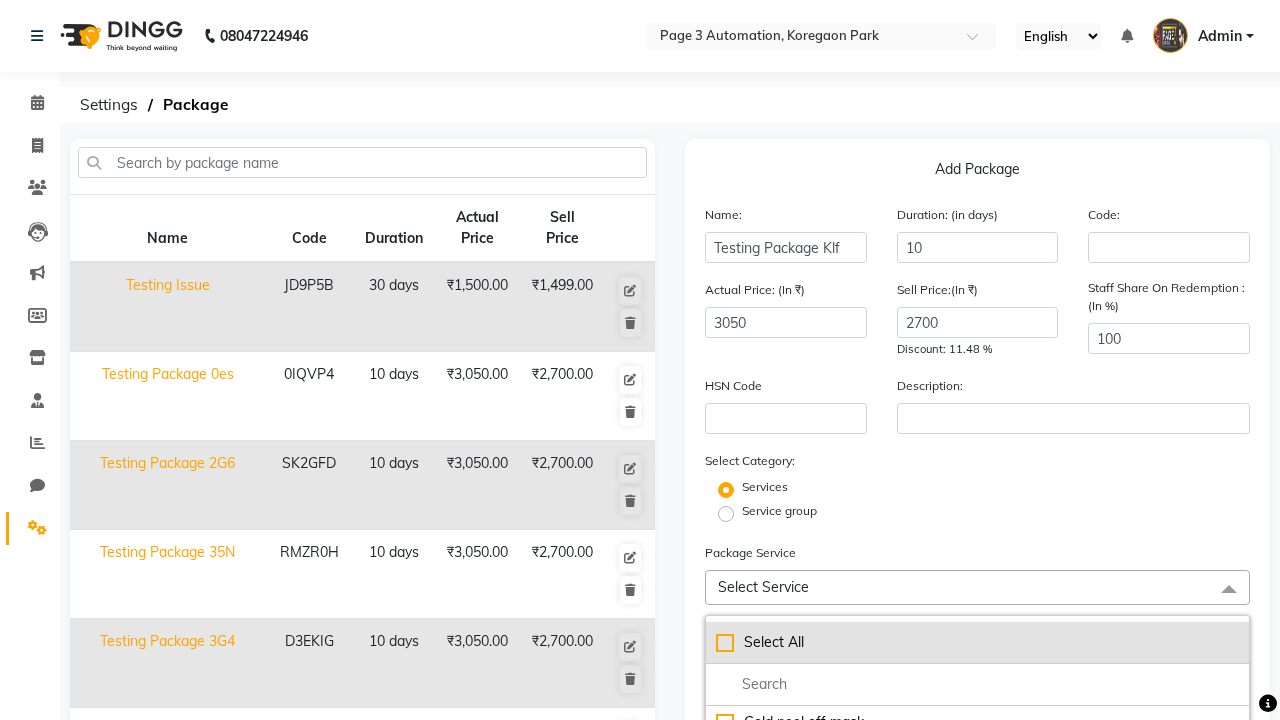 click on "Select All" 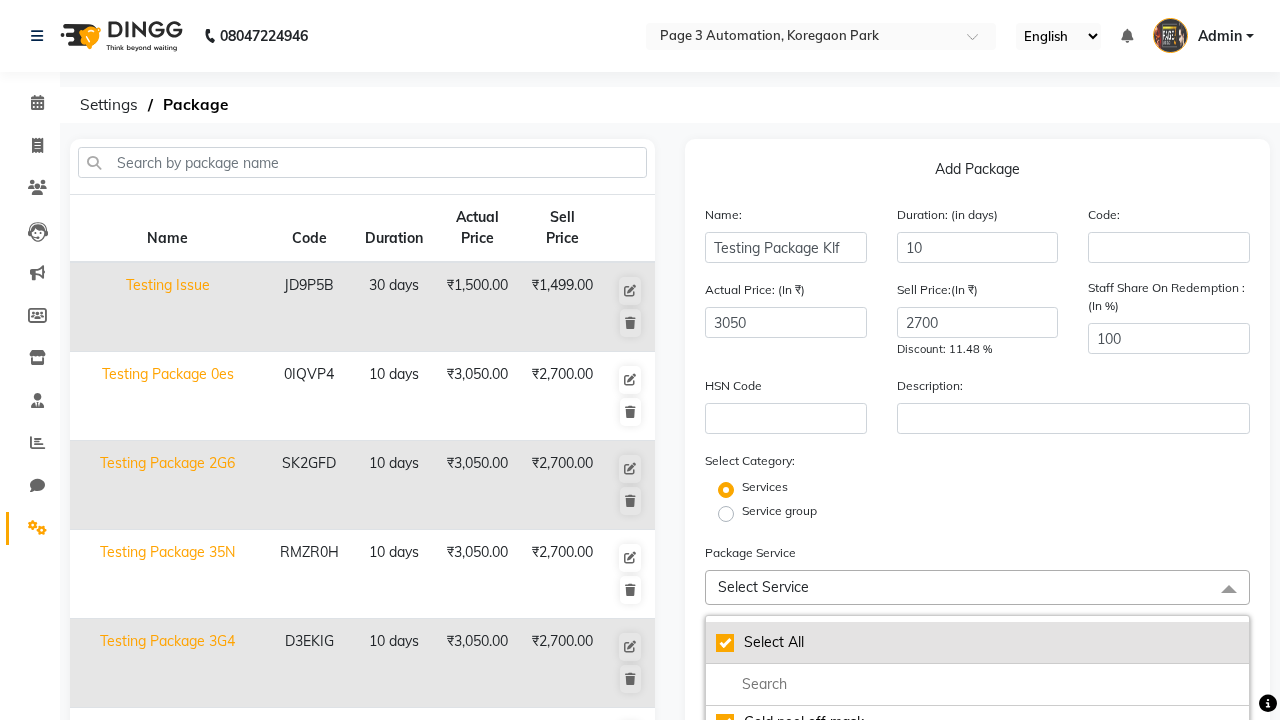 checkbox on "true" 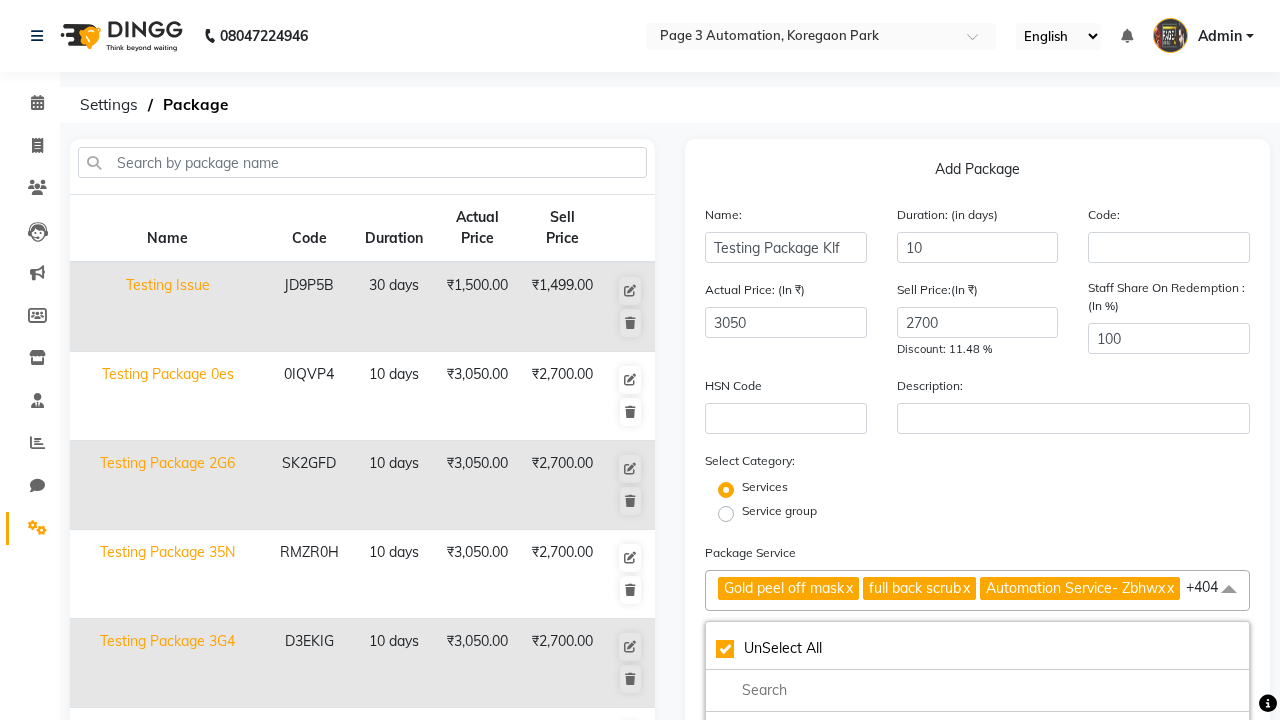 click on "Gold peel off mask" 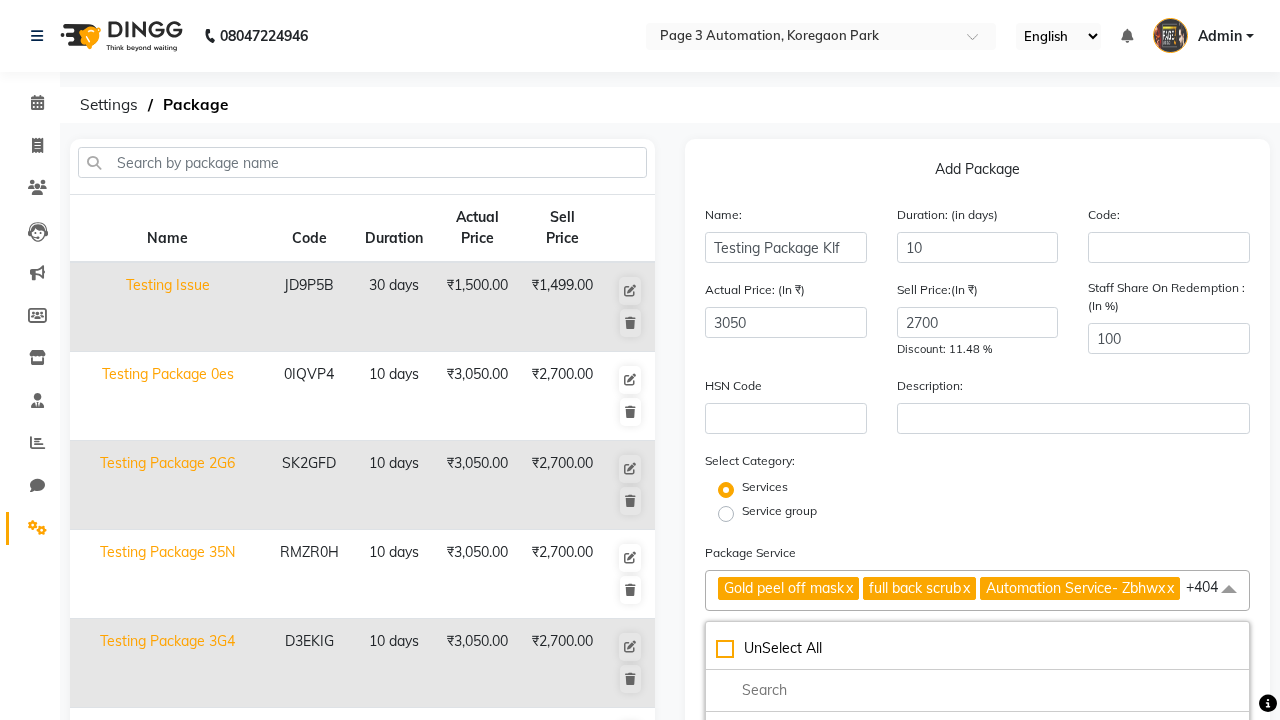 click on "Save" 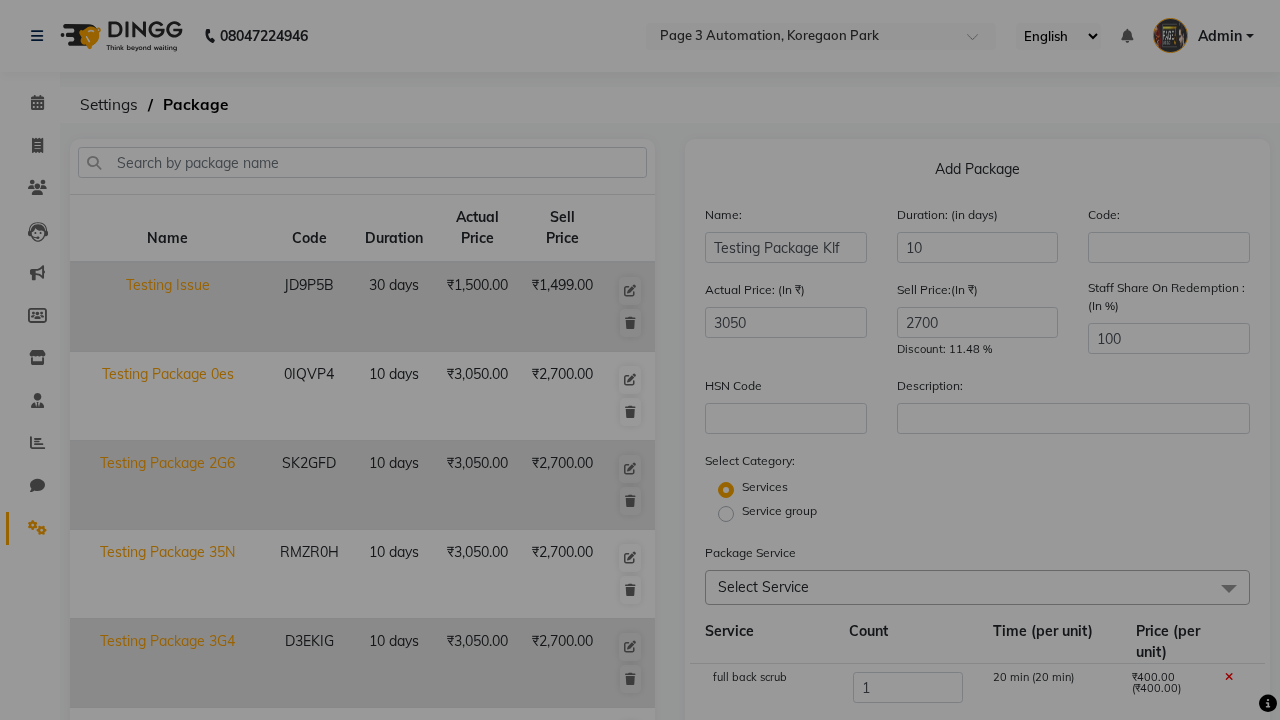 scroll, scrollTop: 527, scrollLeft: 0, axis: vertical 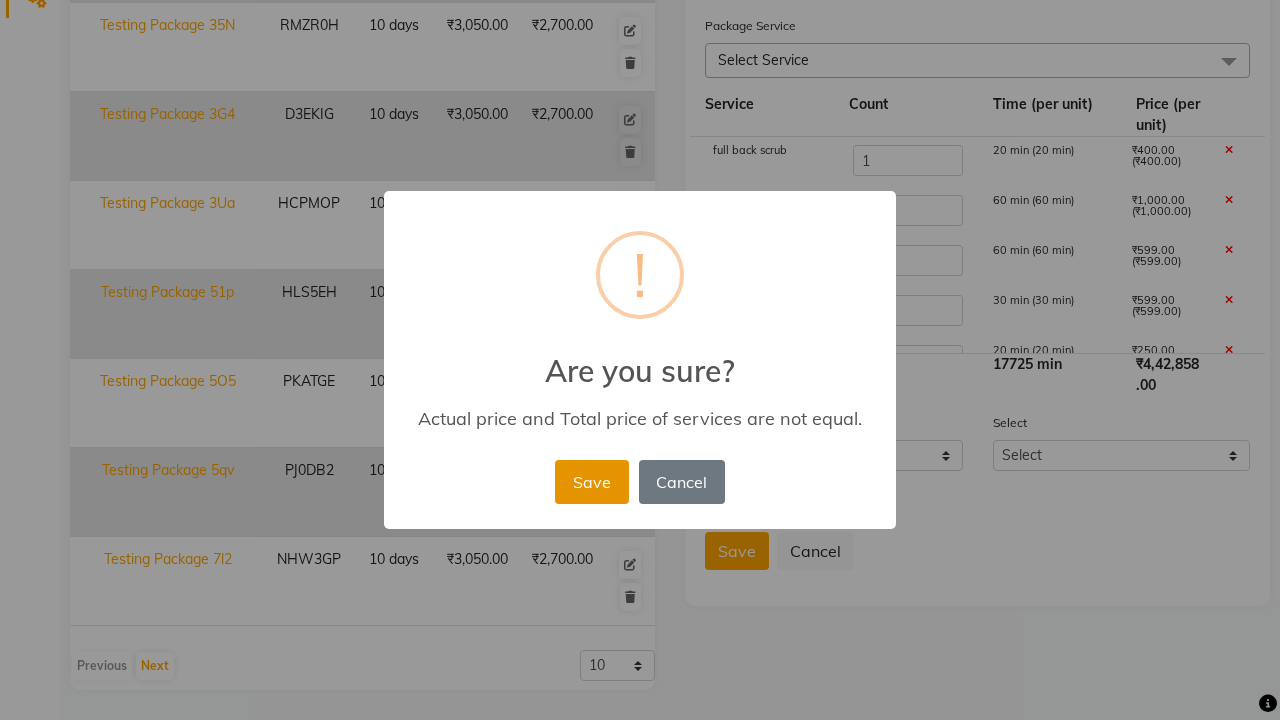 click on "Save" at bounding box center [591, 482] 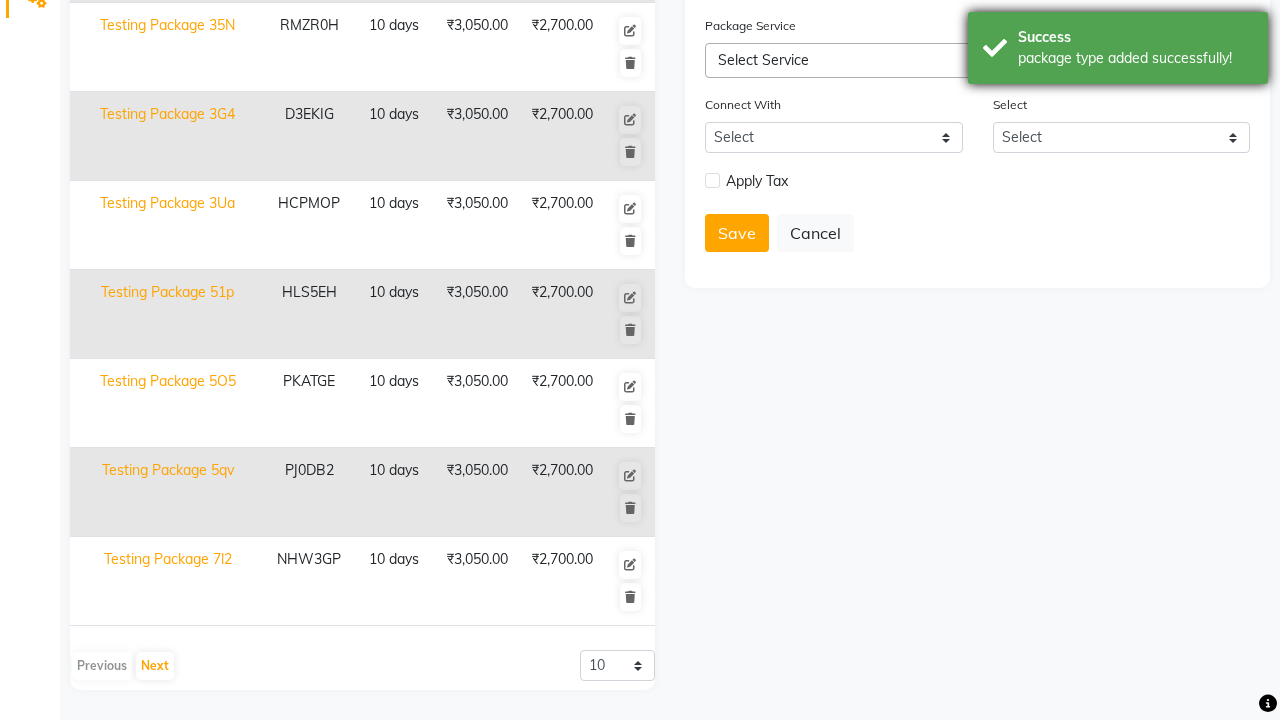 click on "package type added successfully!" at bounding box center (1135, 58) 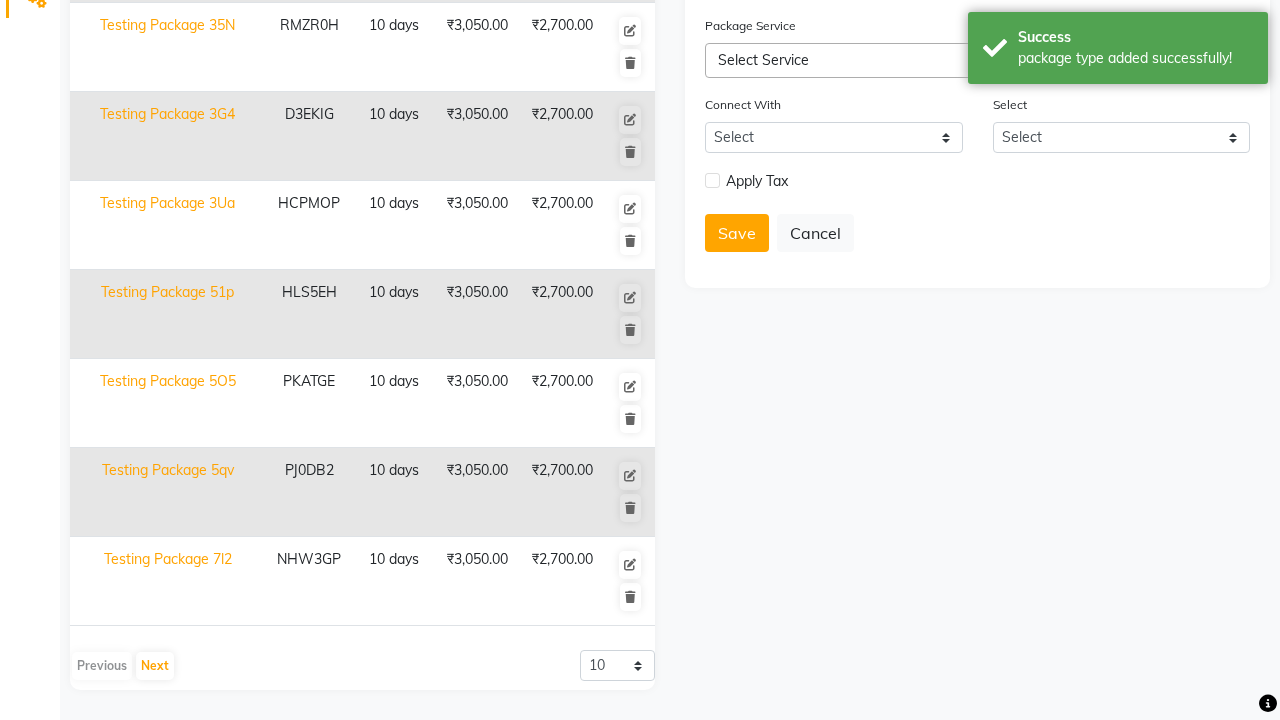 click at bounding box center [37, -491] 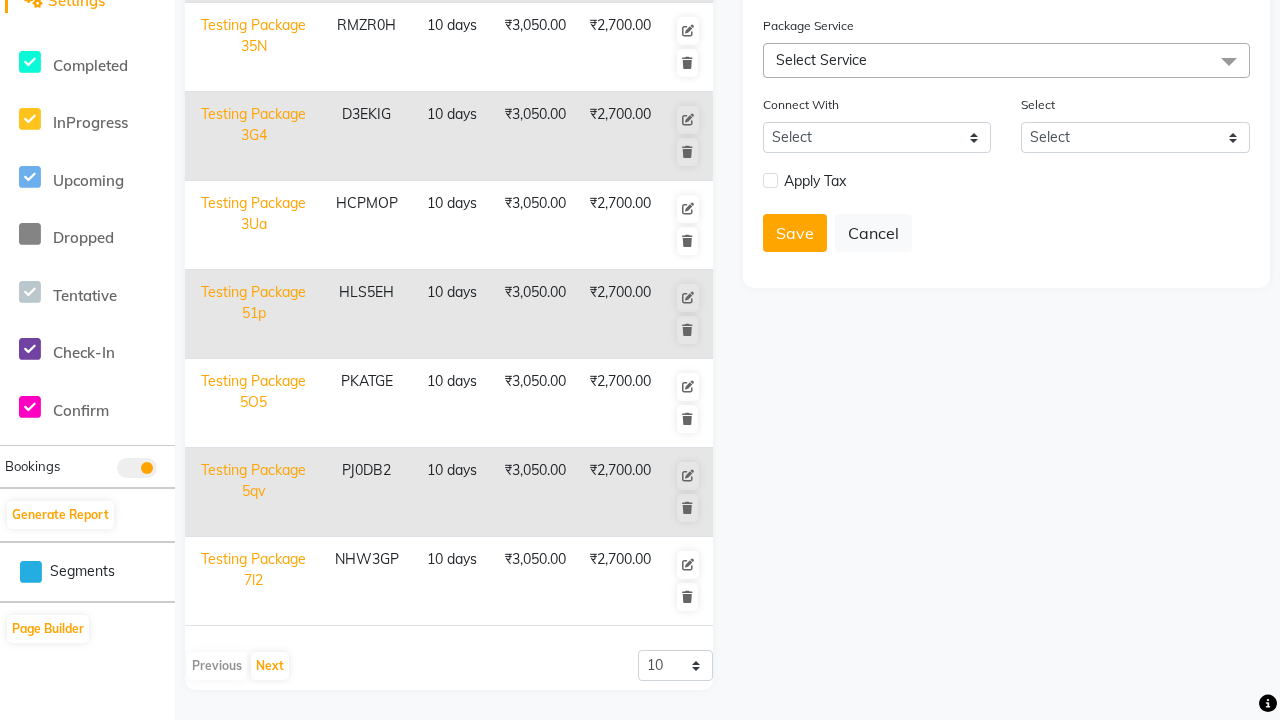 scroll, scrollTop: 0, scrollLeft: 0, axis: both 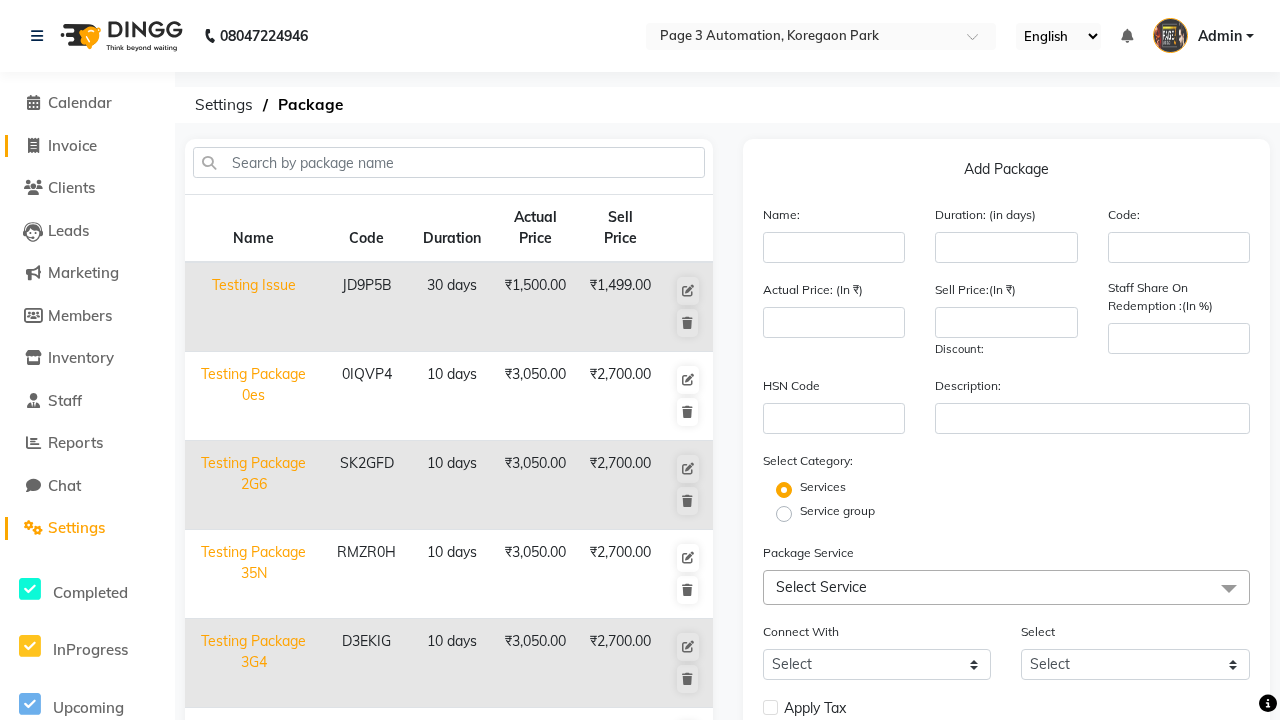 click on "Invoice" 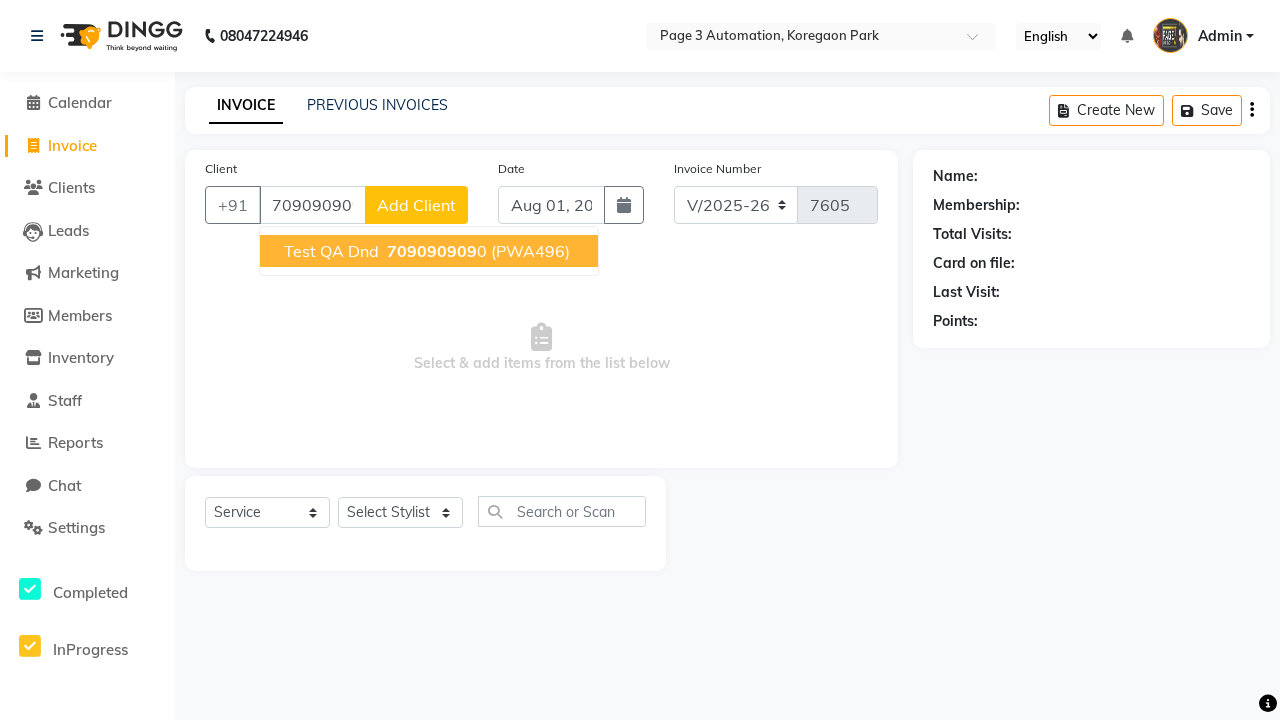 click on "709090909" at bounding box center (432, 251) 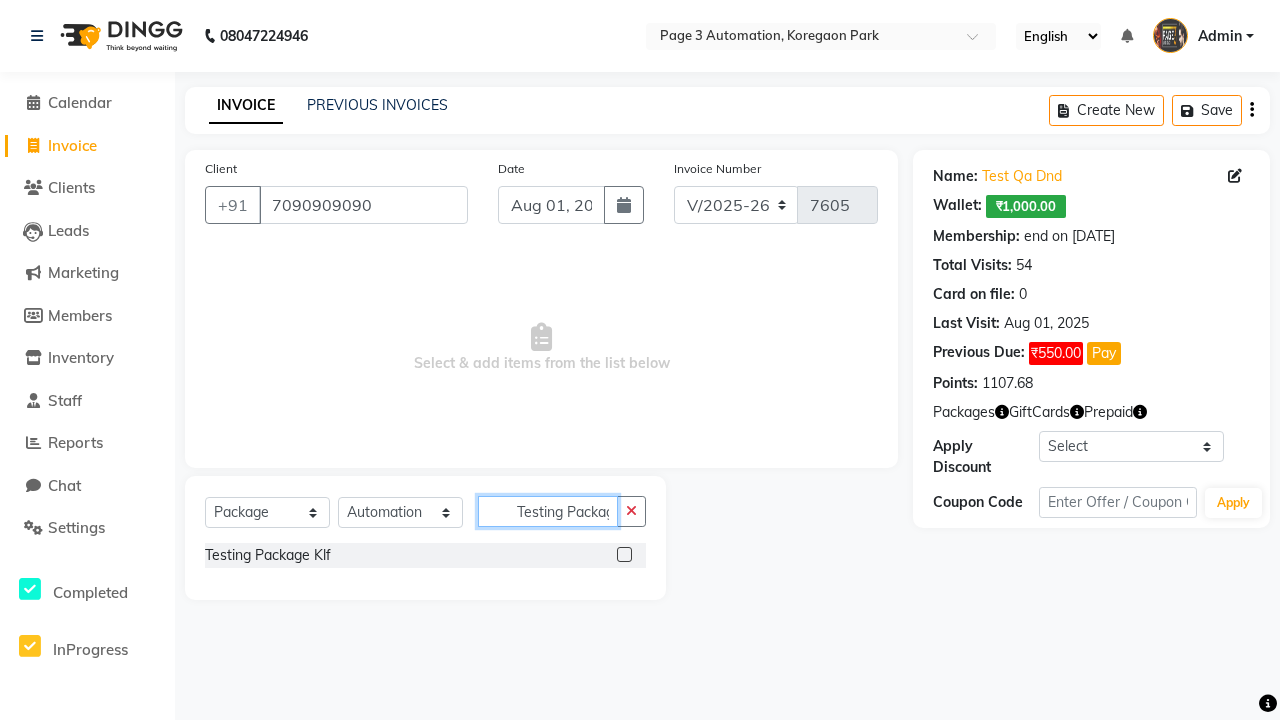 scroll, scrollTop: 0, scrollLeft: 6, axis: horizontal 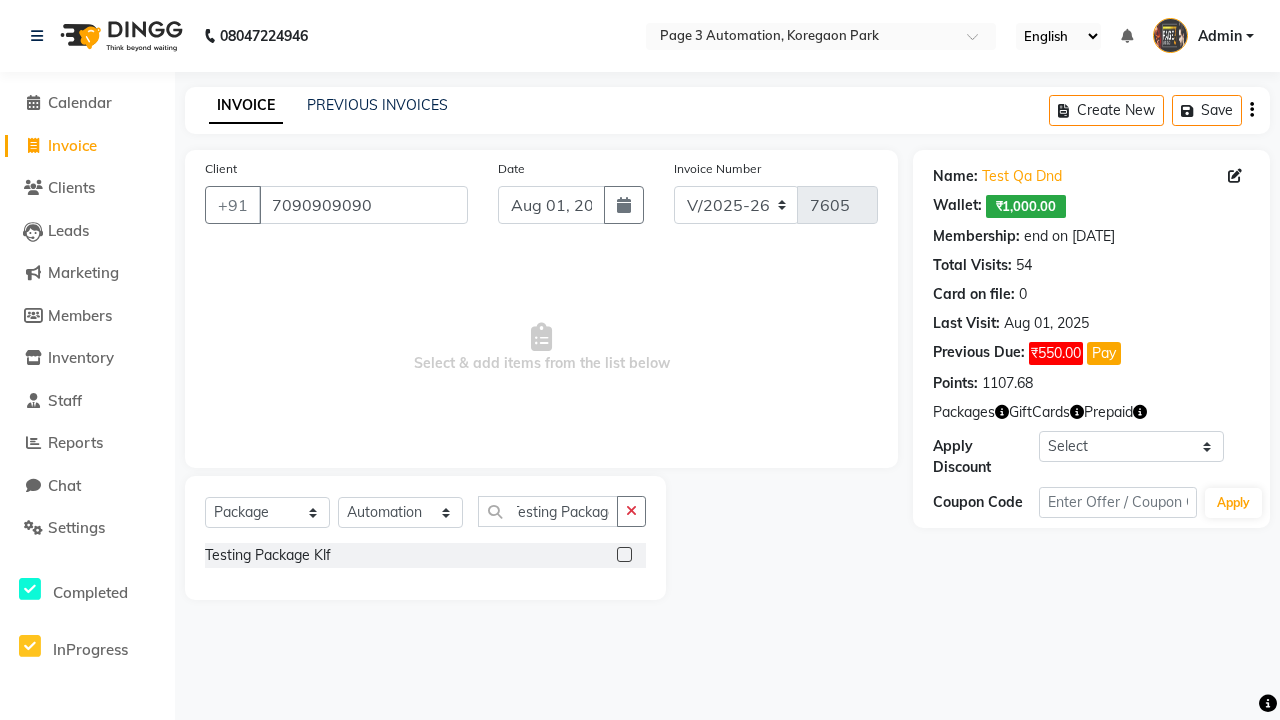 click 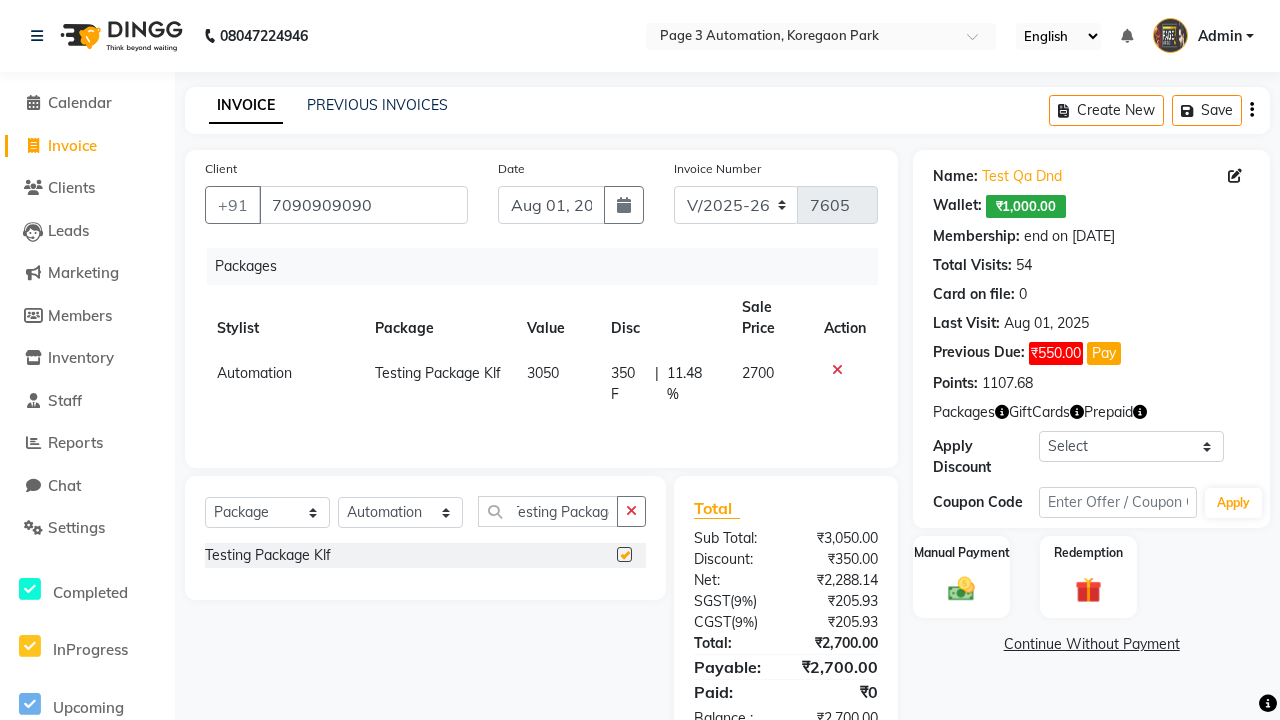 scroll, scrollTop: 0, scrollLeft: 0, axis: both 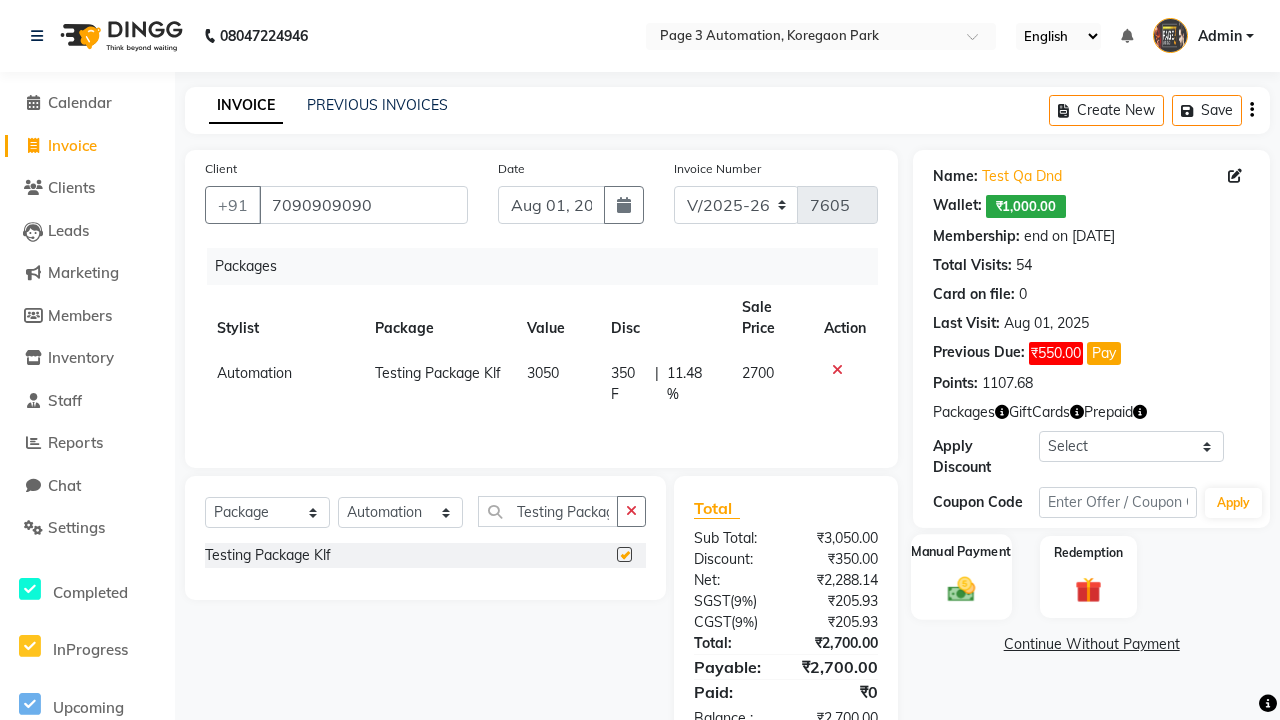 click 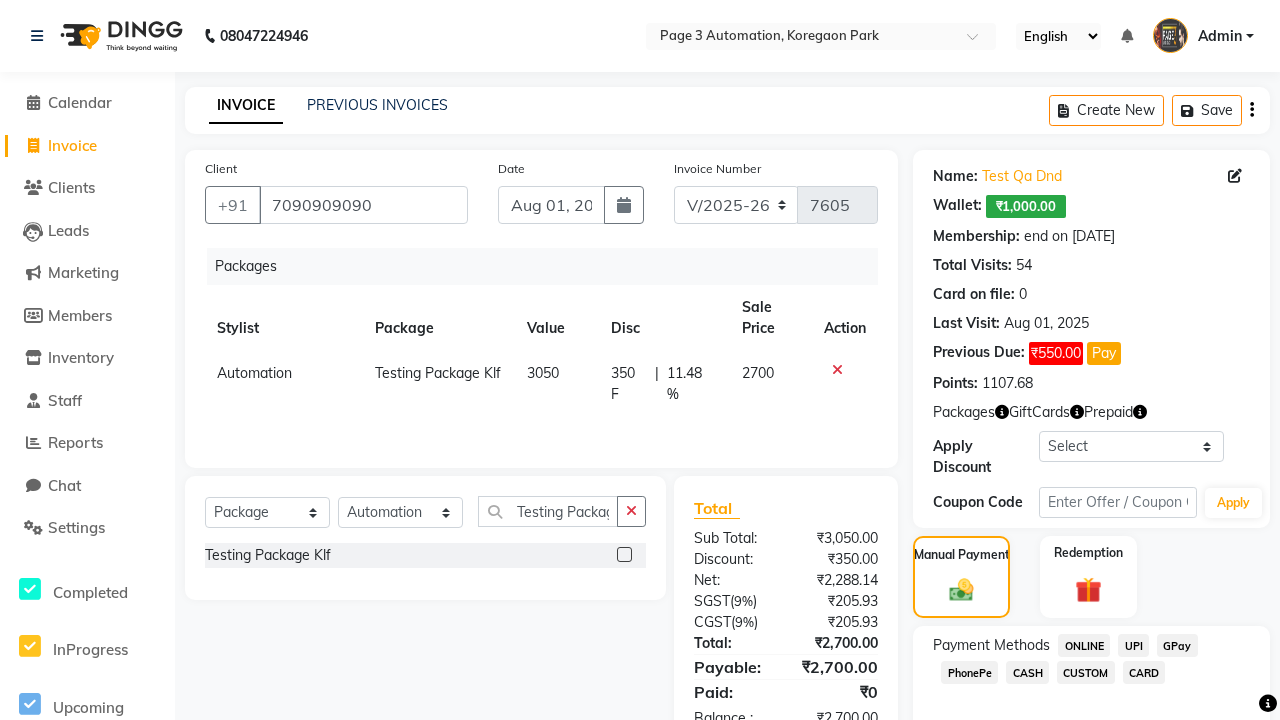 click on "ONLINE" 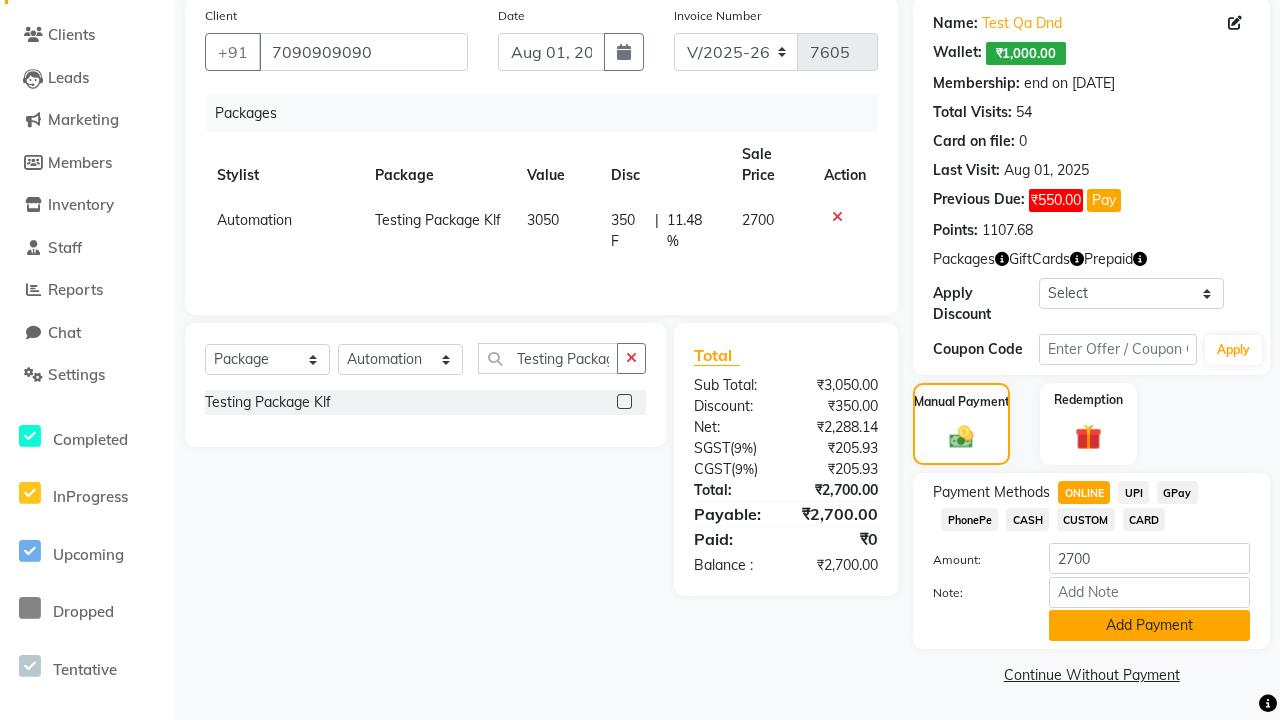 click on "Add Payment" 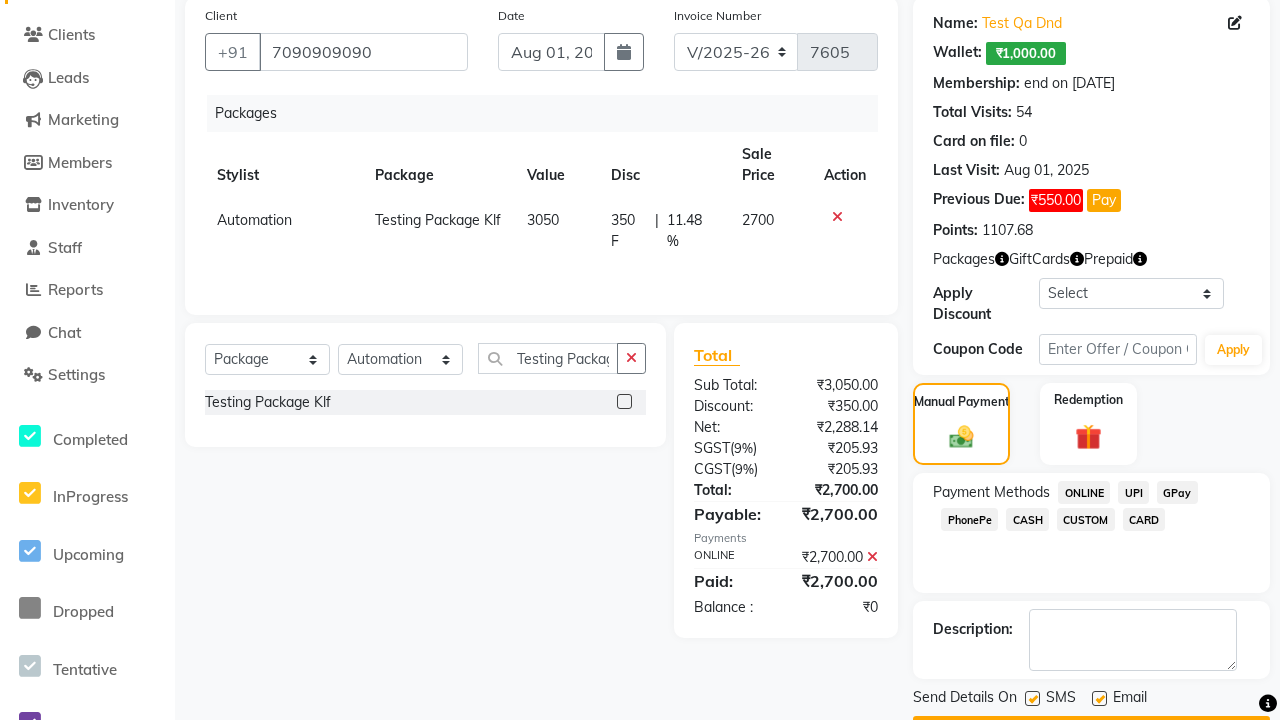 click 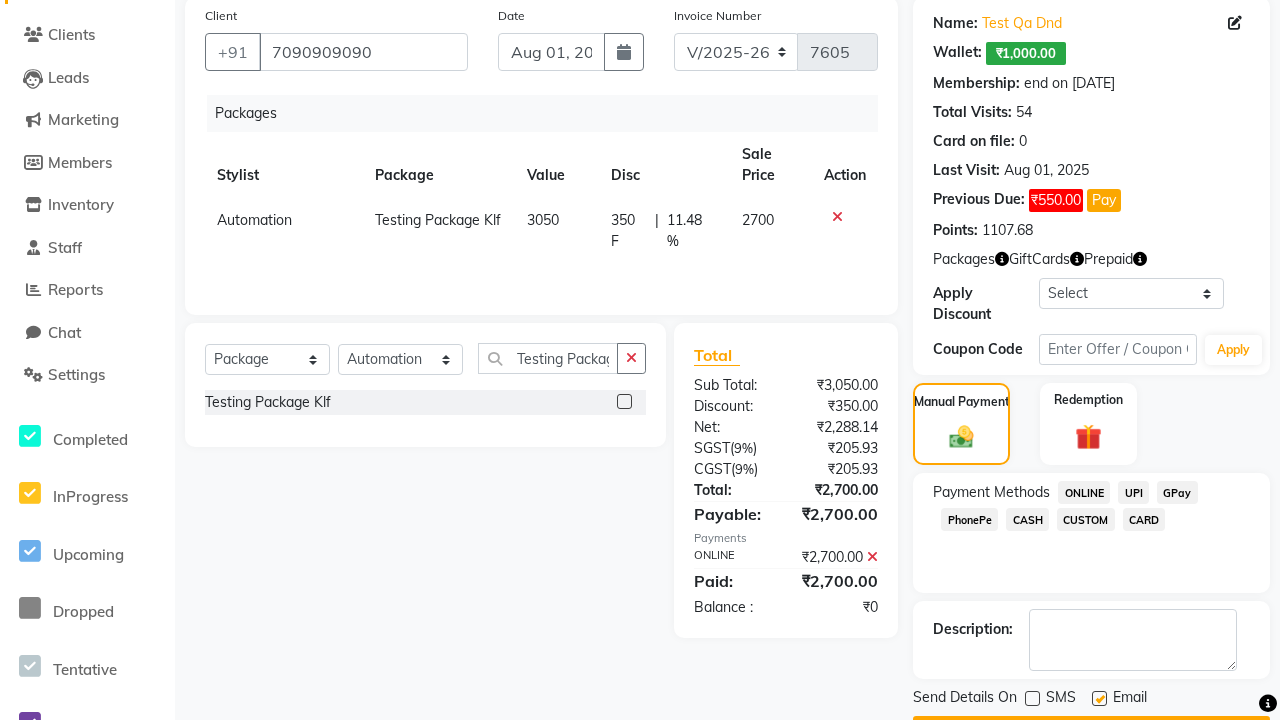 click 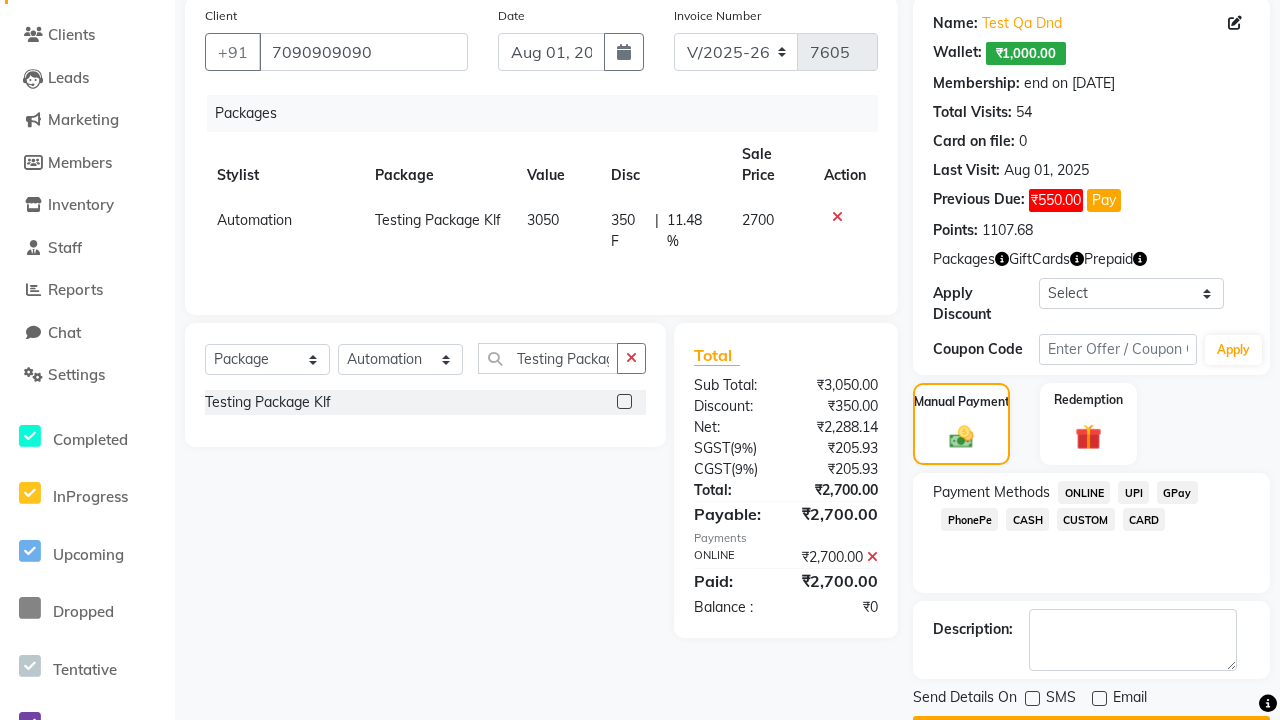 click on "Checkout" 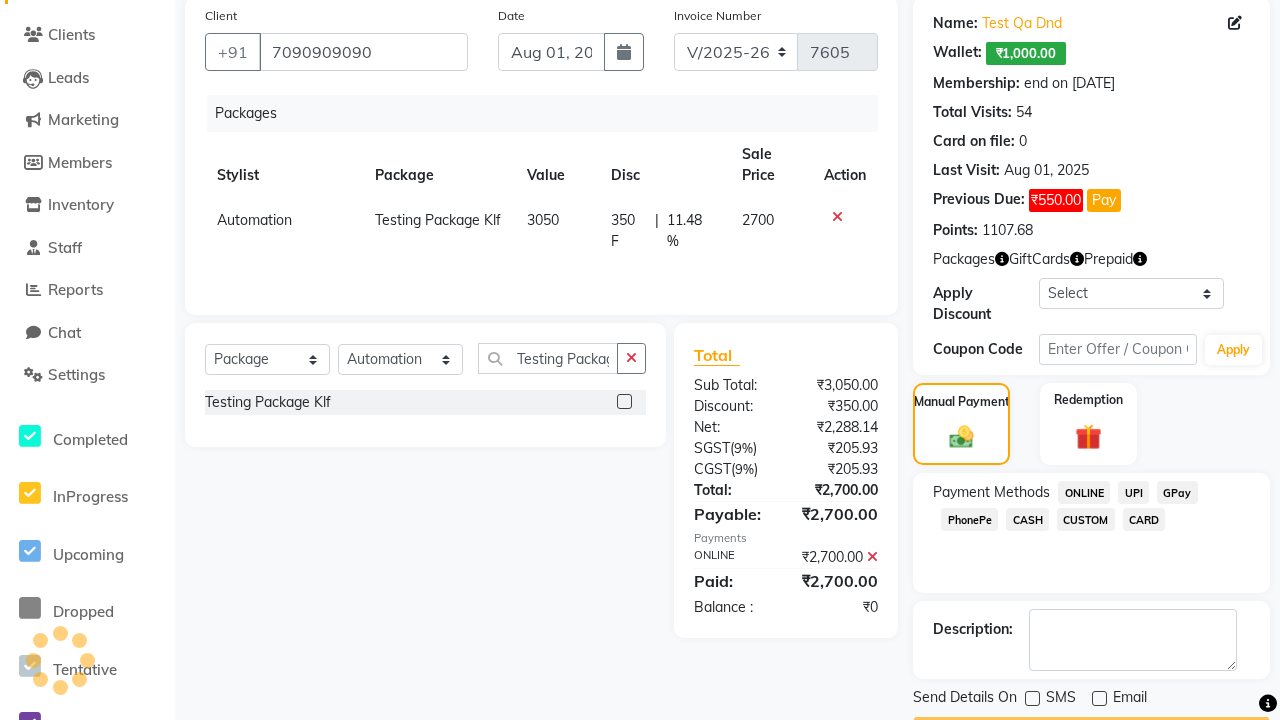scroll, scrollTop: 180, scrollLeft: 0, axis: vertical 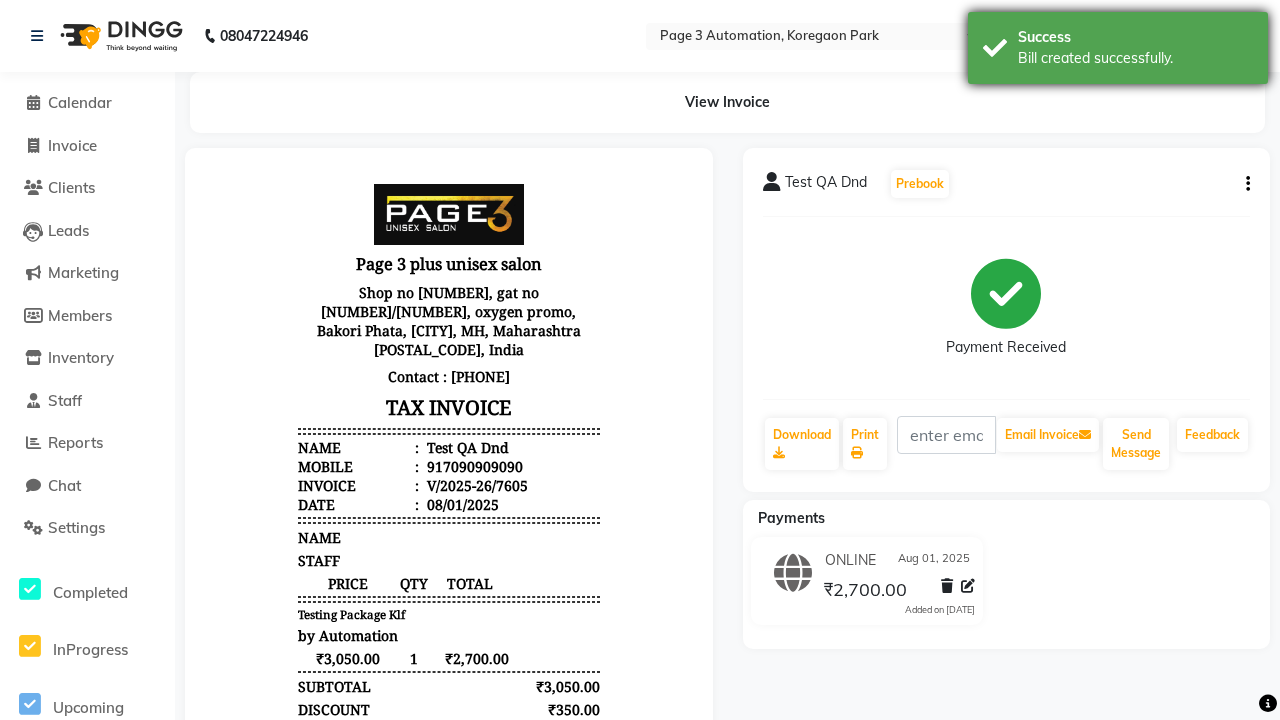 click on "Bill created successfully." at bounding box center (1135, 58) 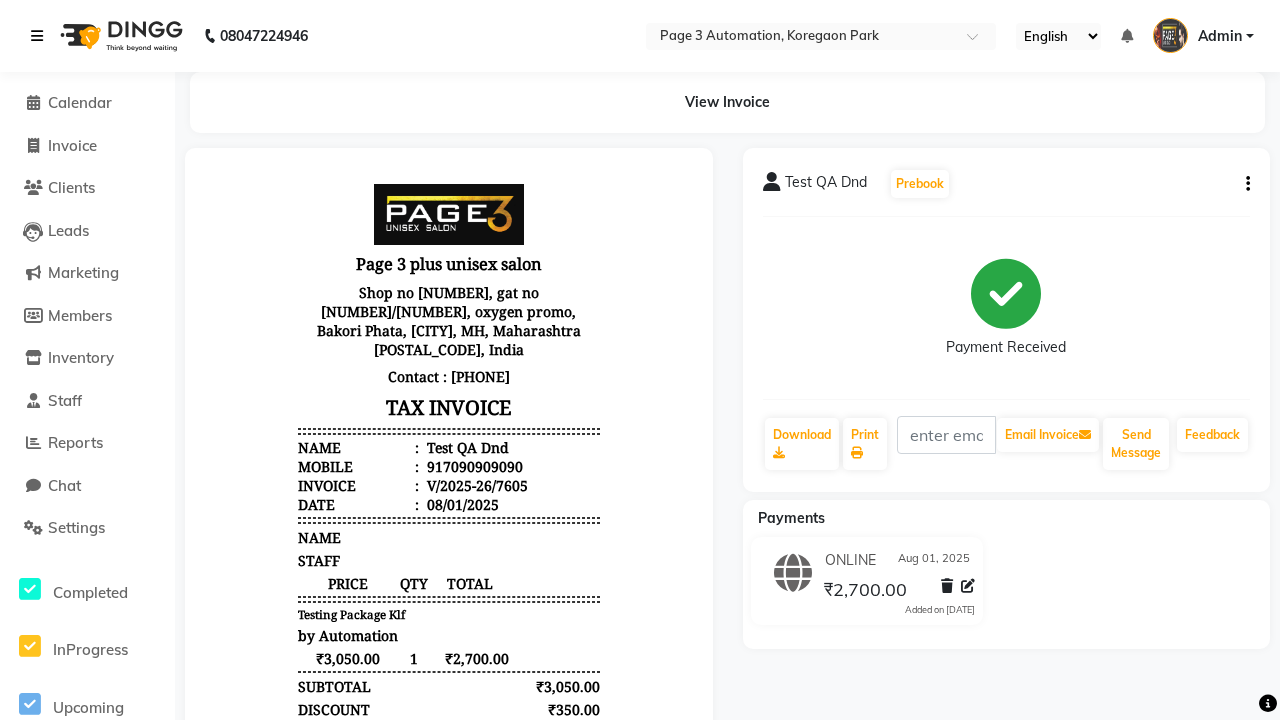 click at bounding box center [37, 36] 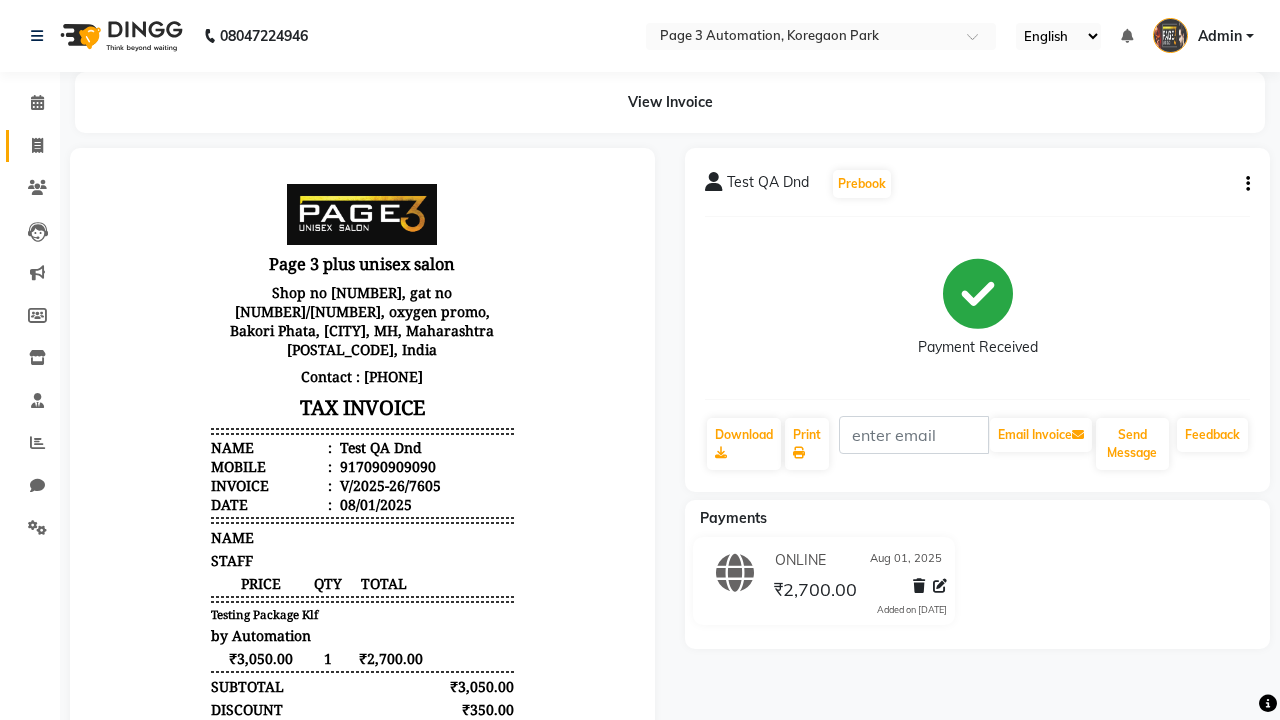 click 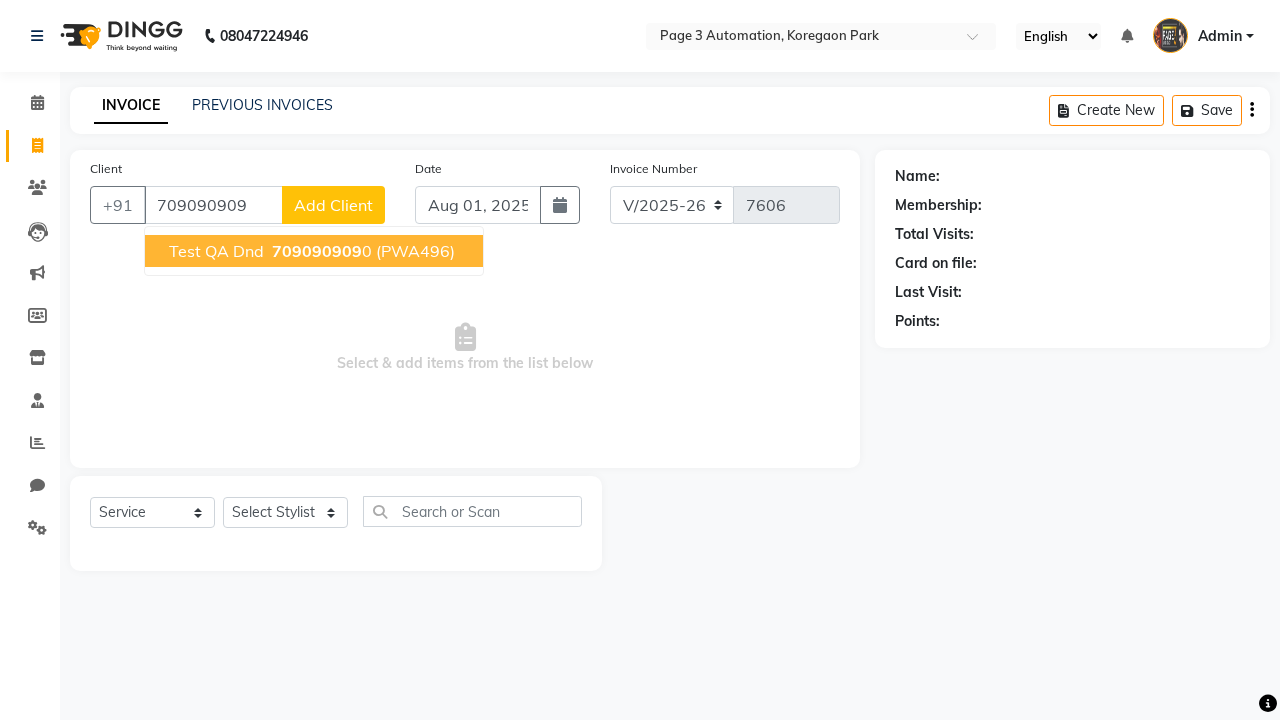 click on "709090909" at bounding box center [317, 251] 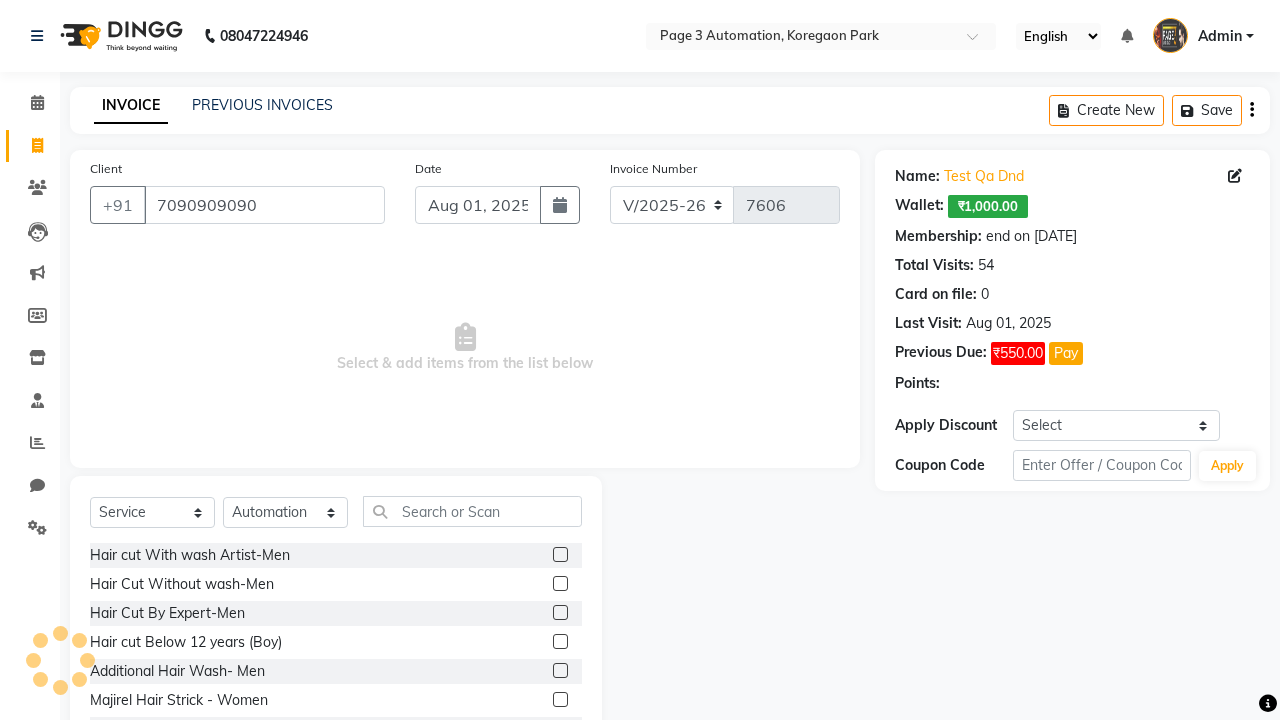 click 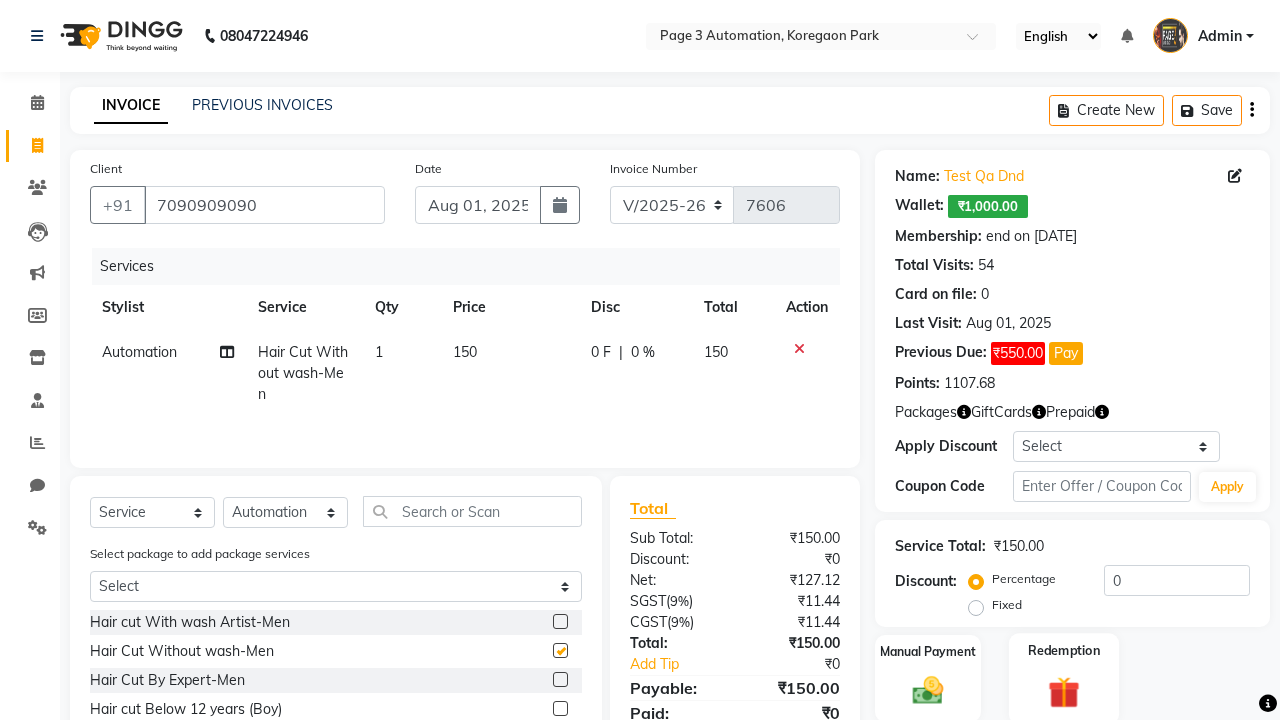click 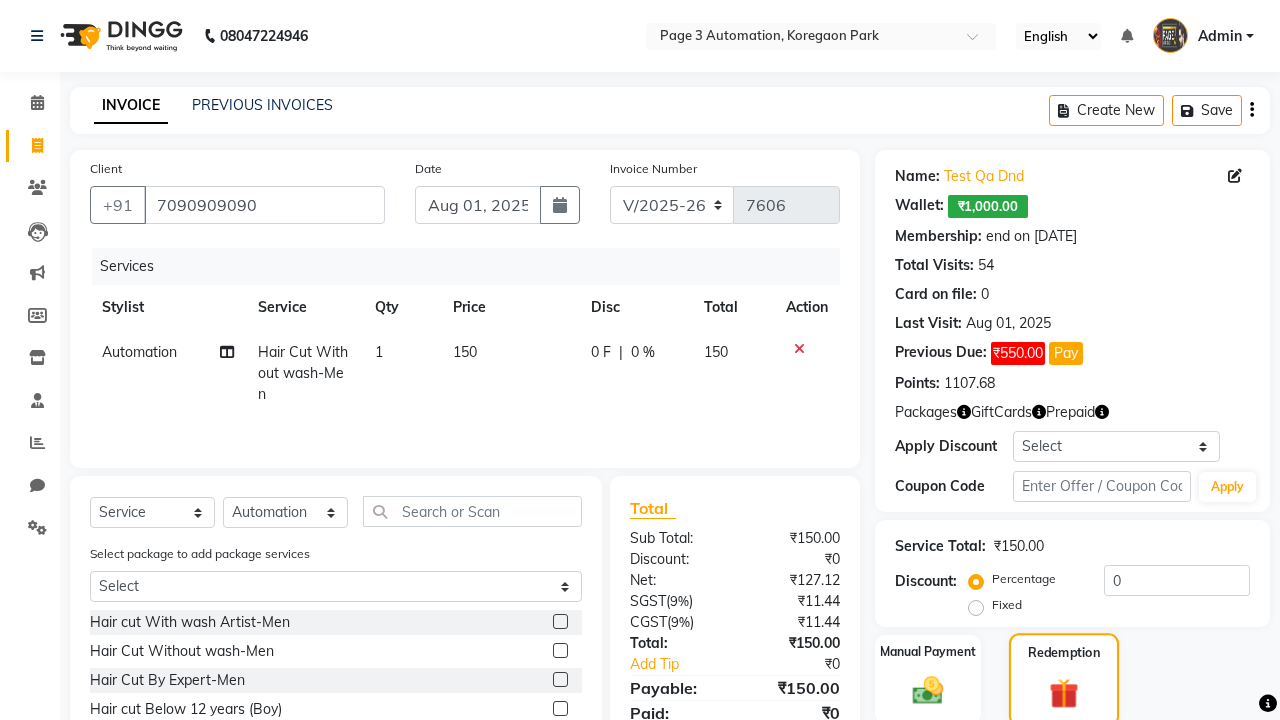 scroll, scrollTop: 69, scrollLeft: 0, axis: vertical 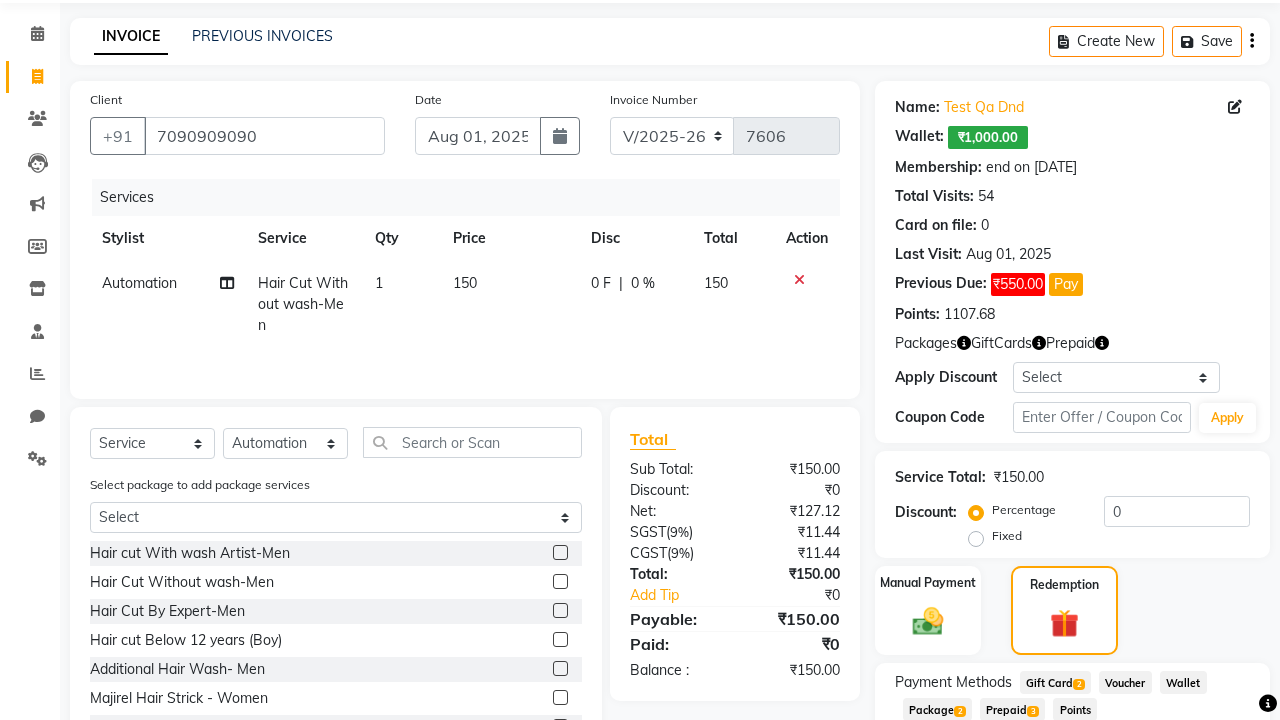 click on "Package  2" 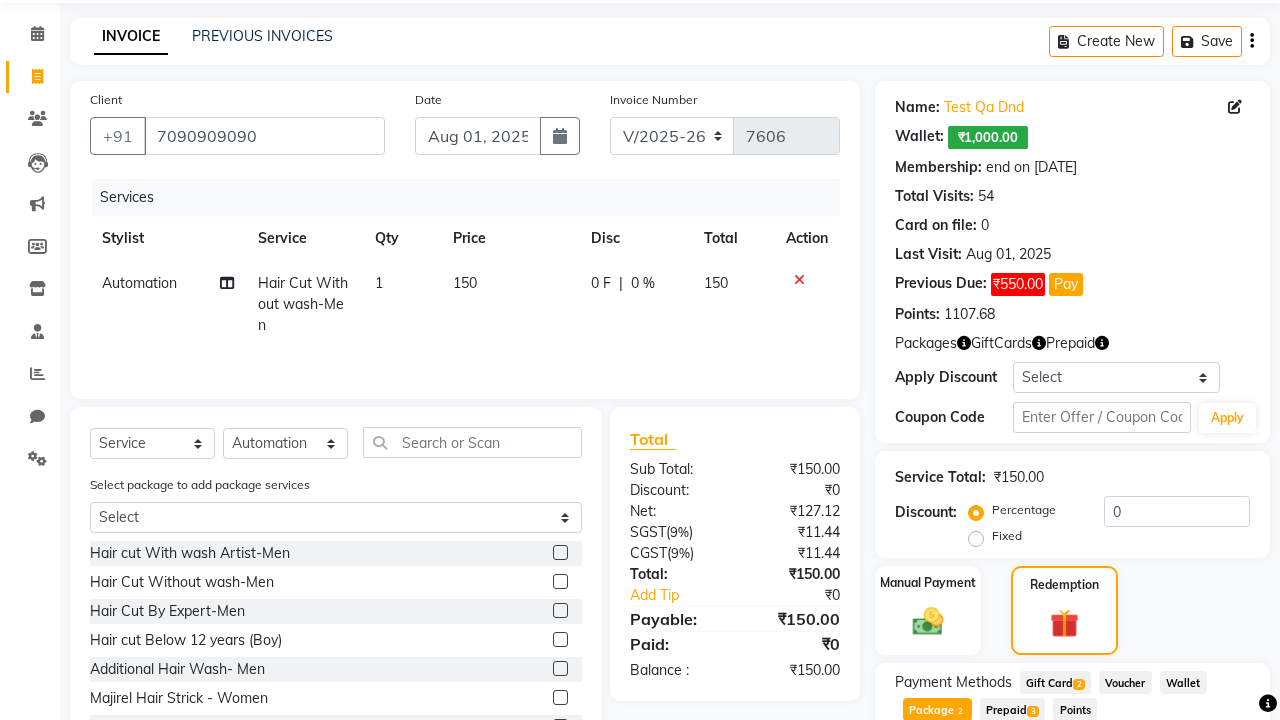 scroll, scrollTop: 0, scrollLeft: 5, axis: horizontal 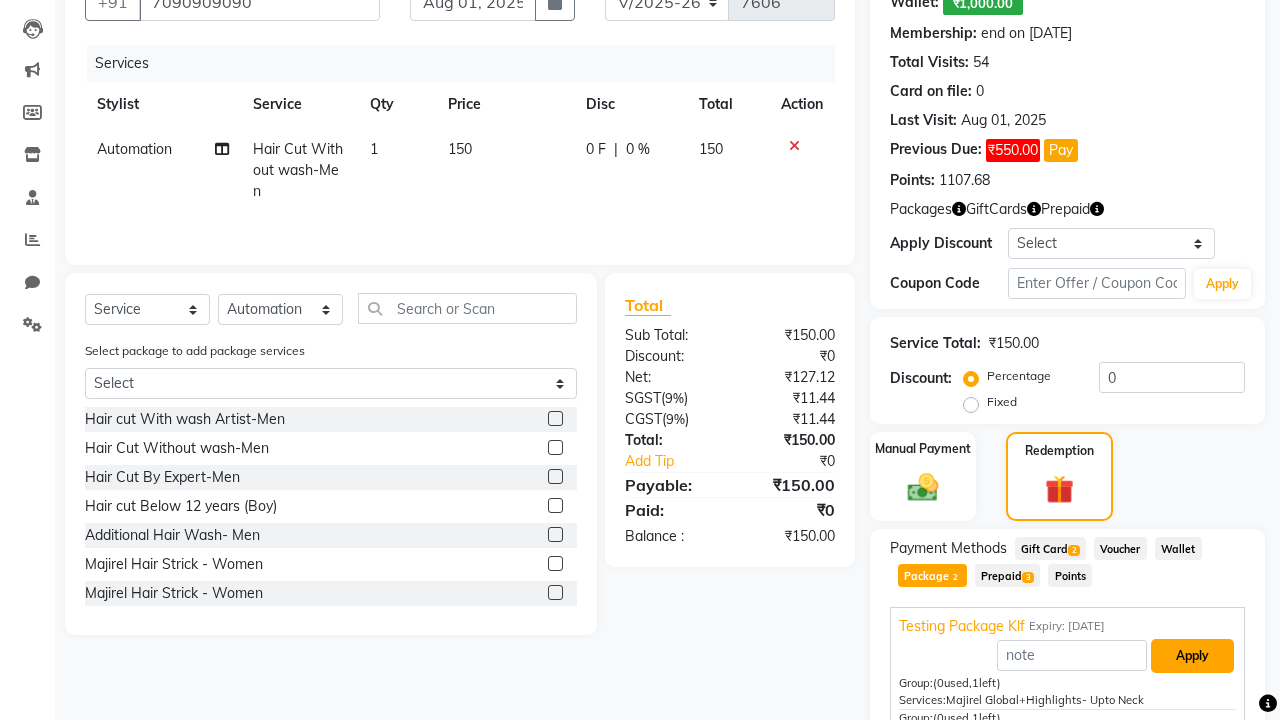 click on "Apply" at bounding box center [1192, 656] 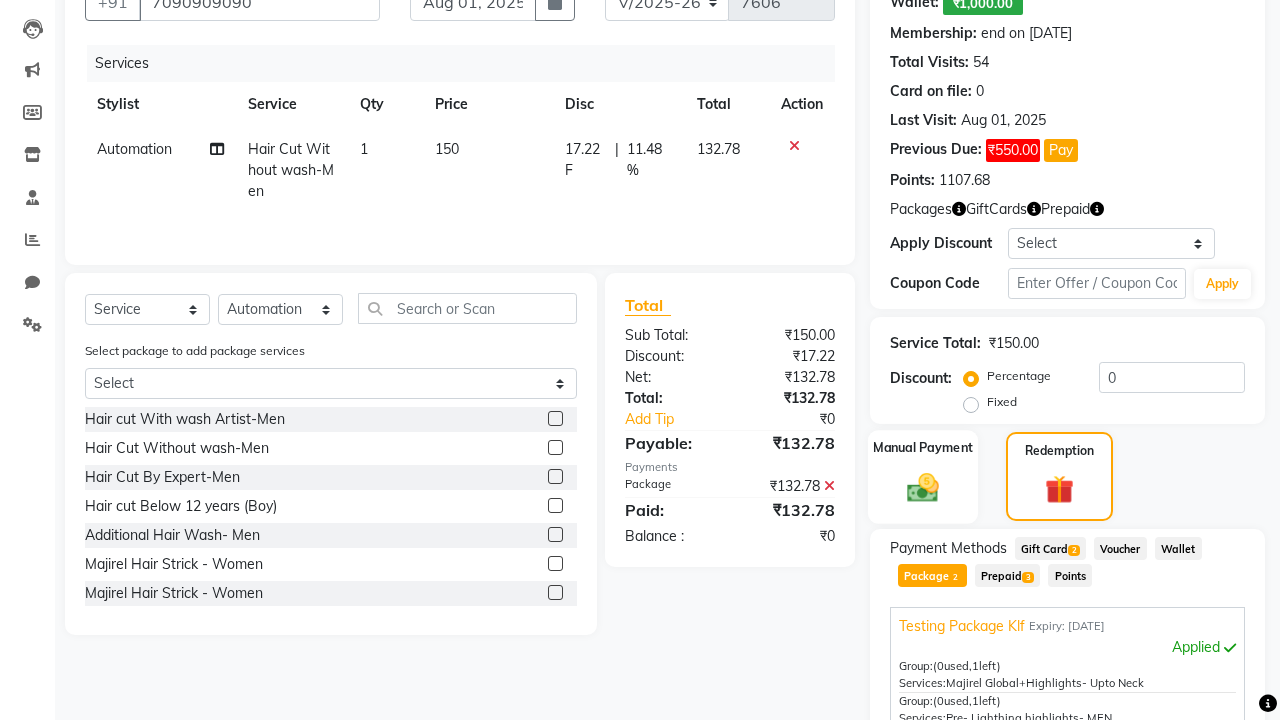 click 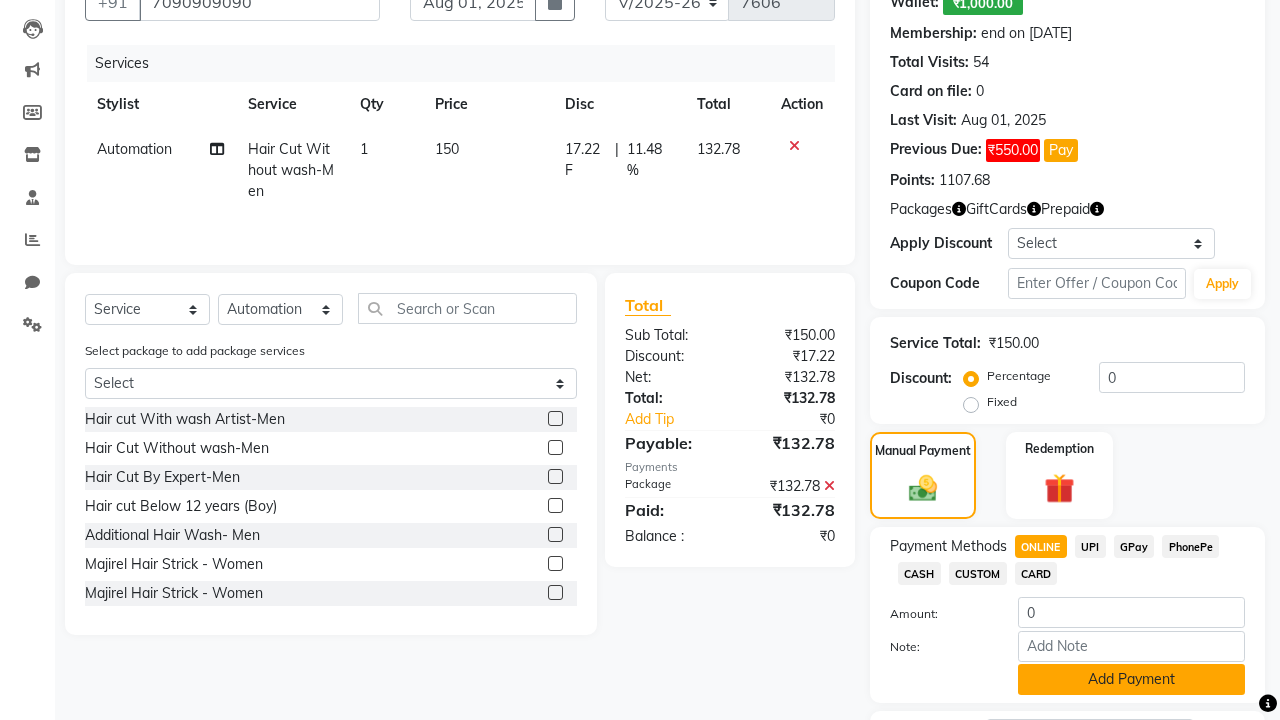 click on "Add Payment" 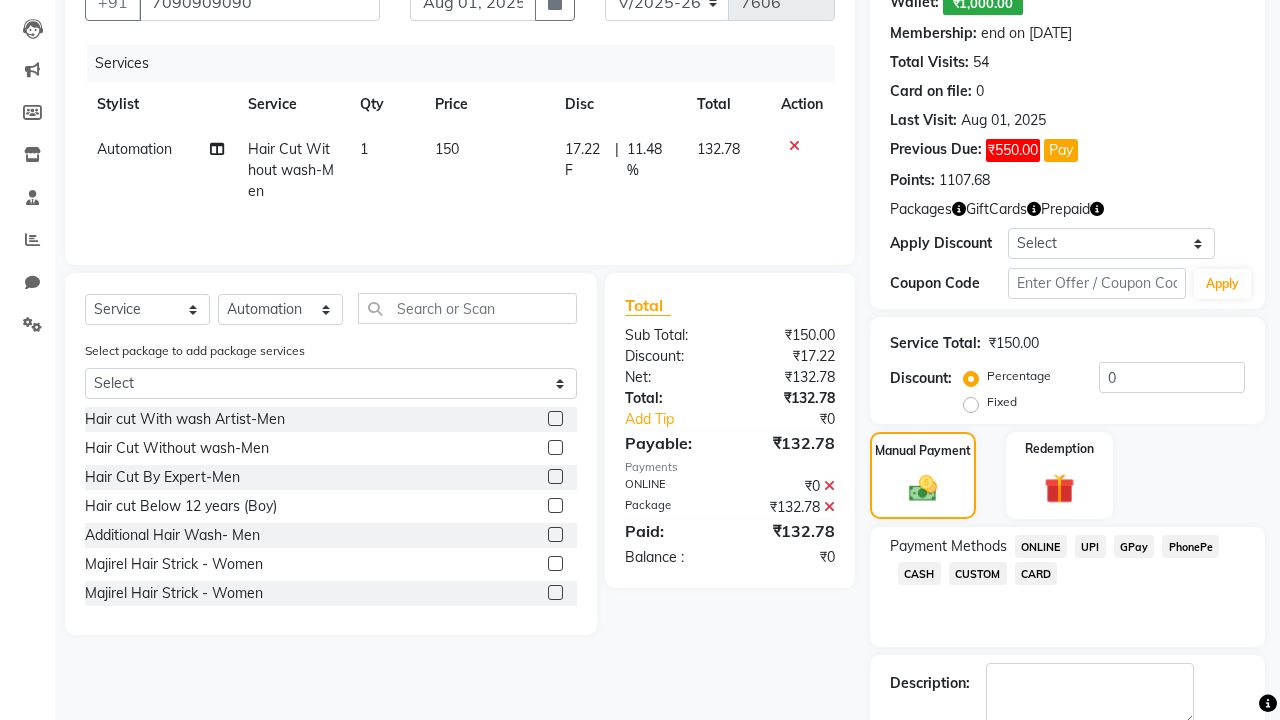 click 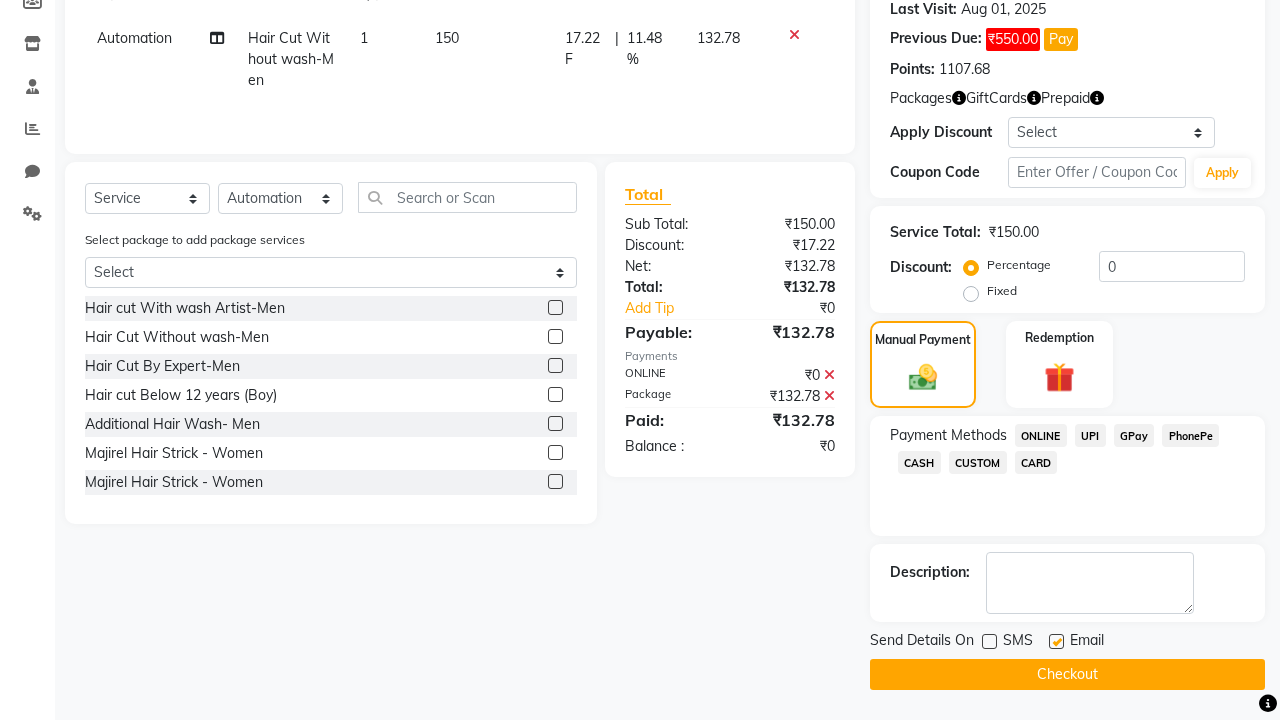 click 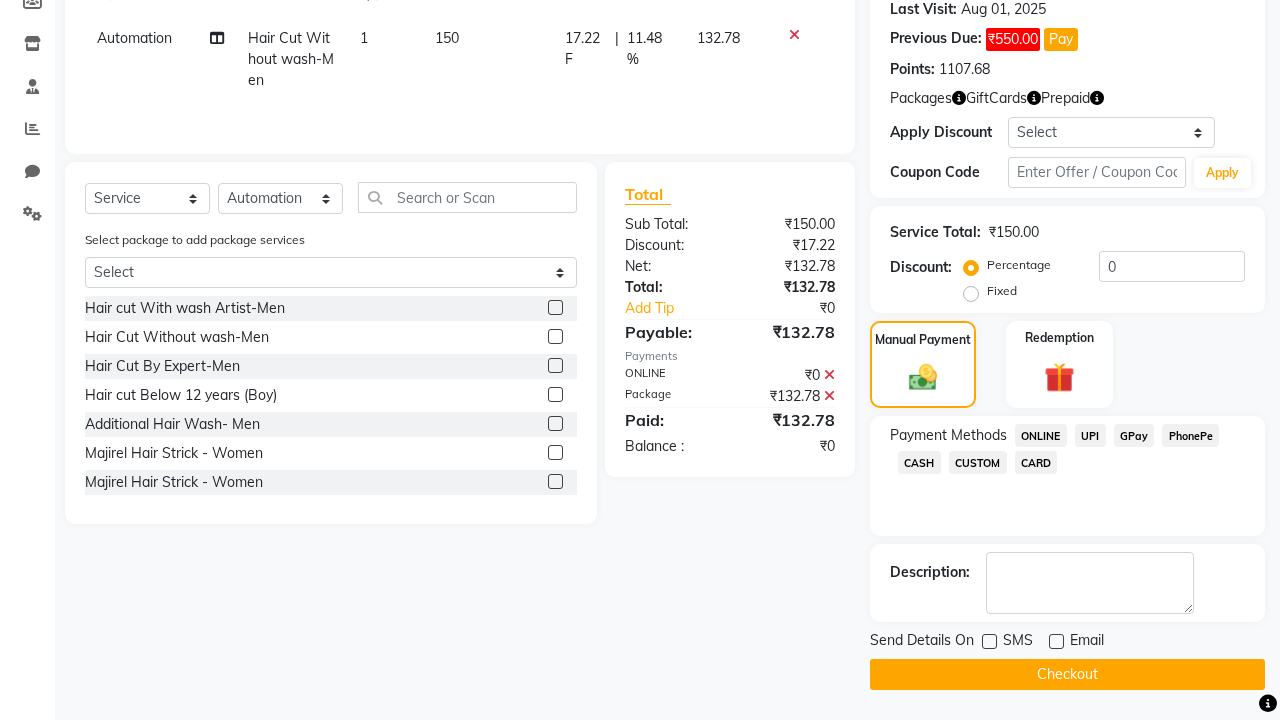 click on "Checkout" 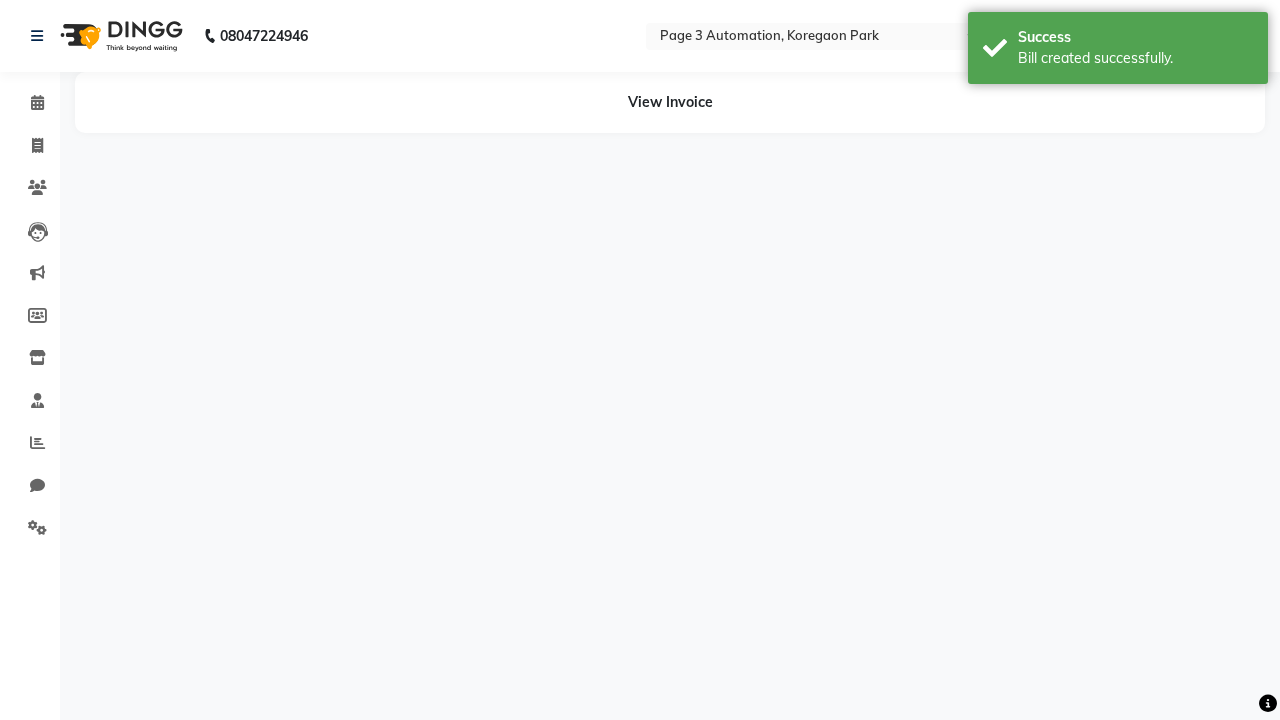 scroll, scrollTop: 0, scrollLeft: 0, axis: both 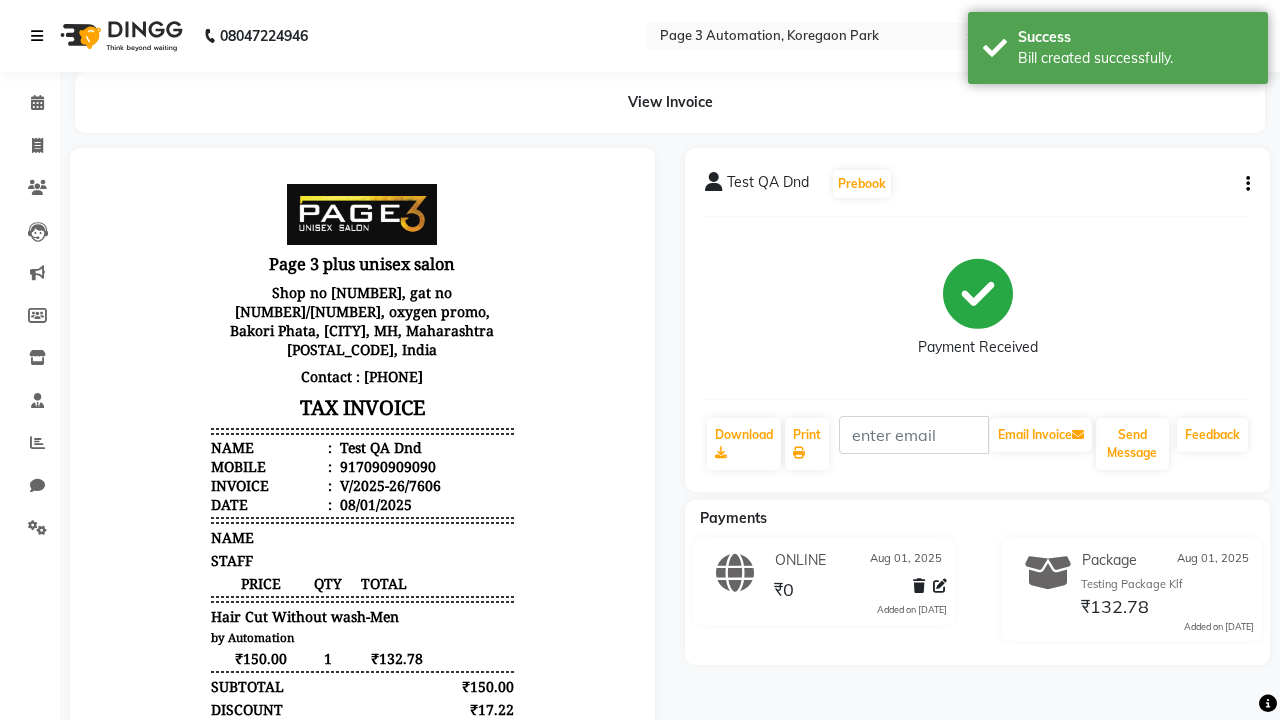 click on "Bill created successfully." at bounding box center [1135, 58] 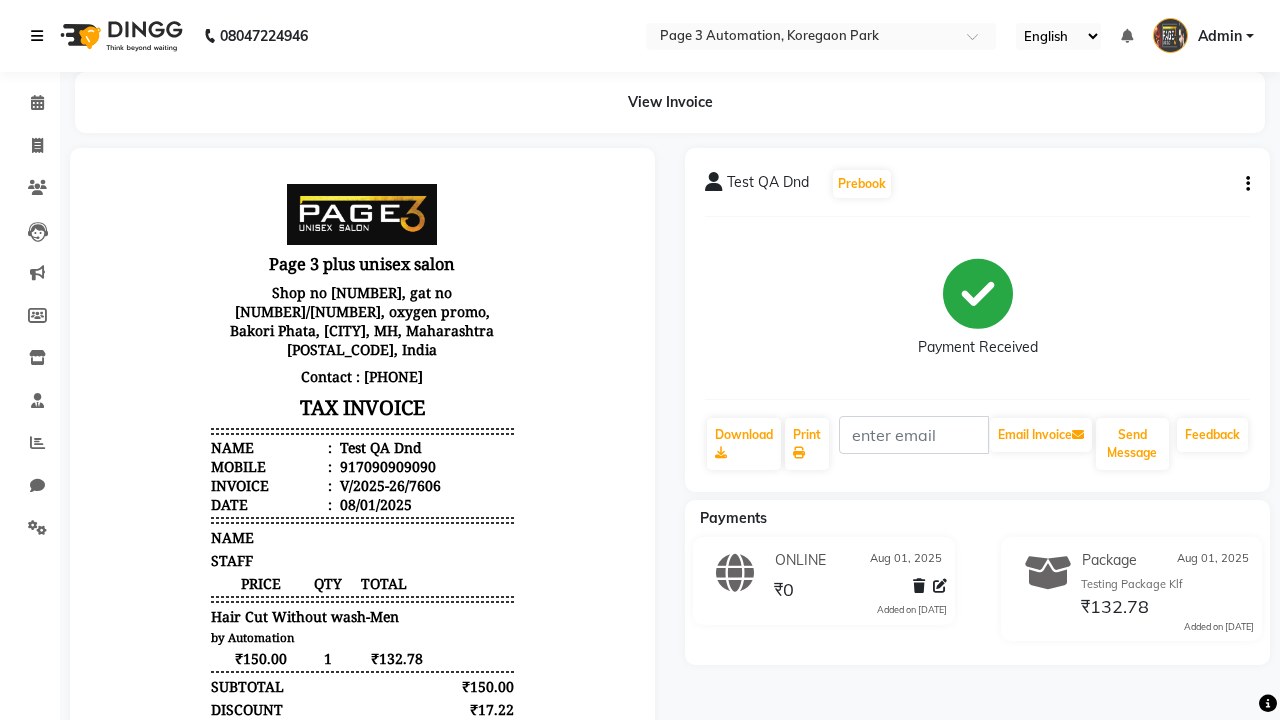 click at bounding box center [37, 36] 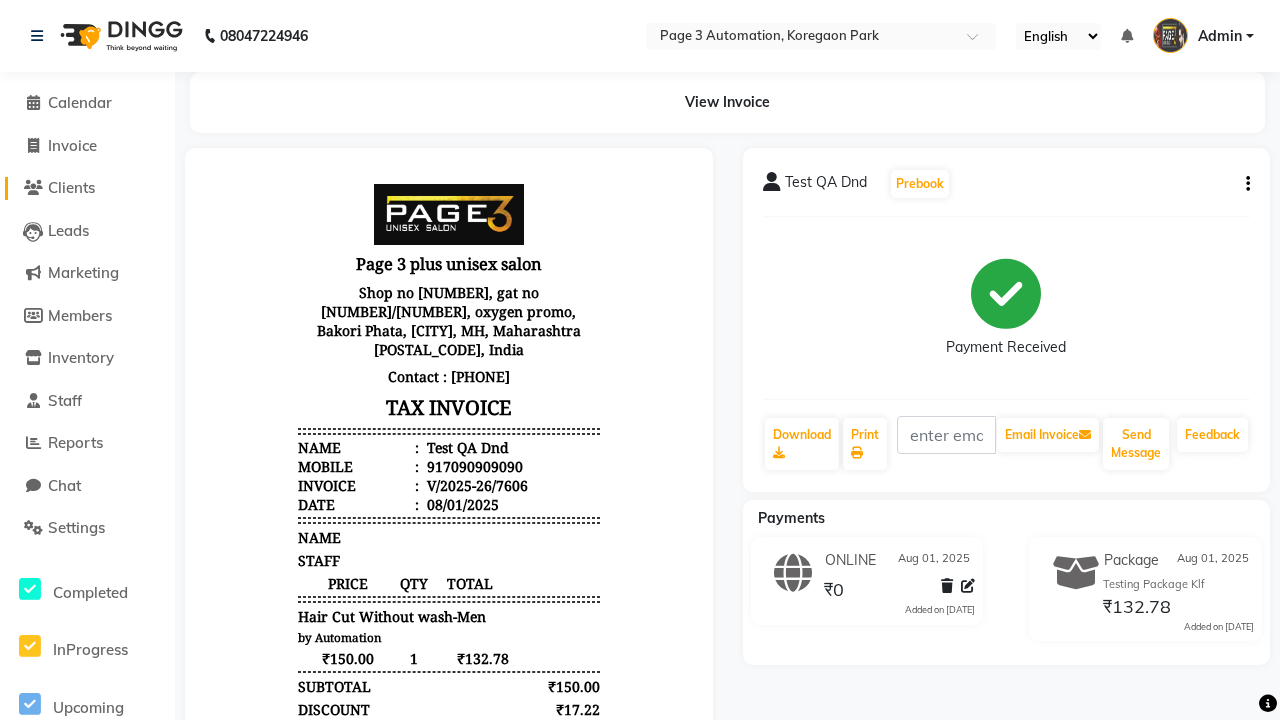 click on "Clients" 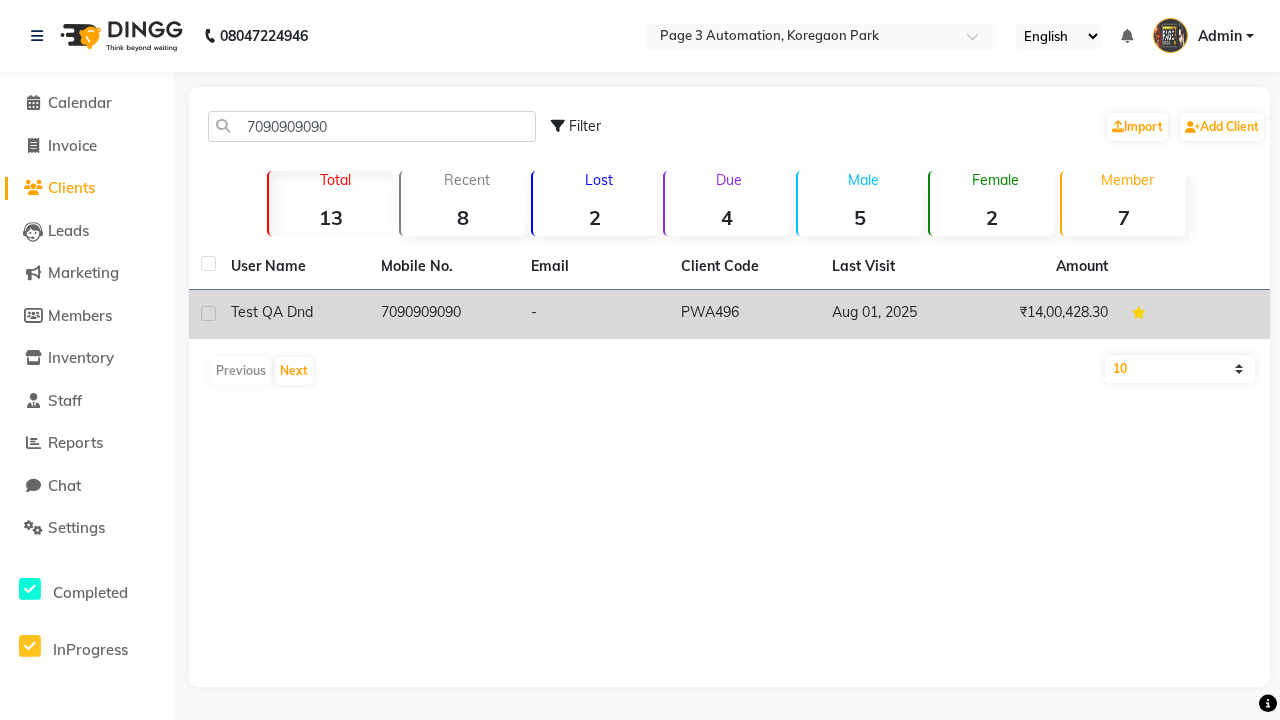 click on "7090909090" 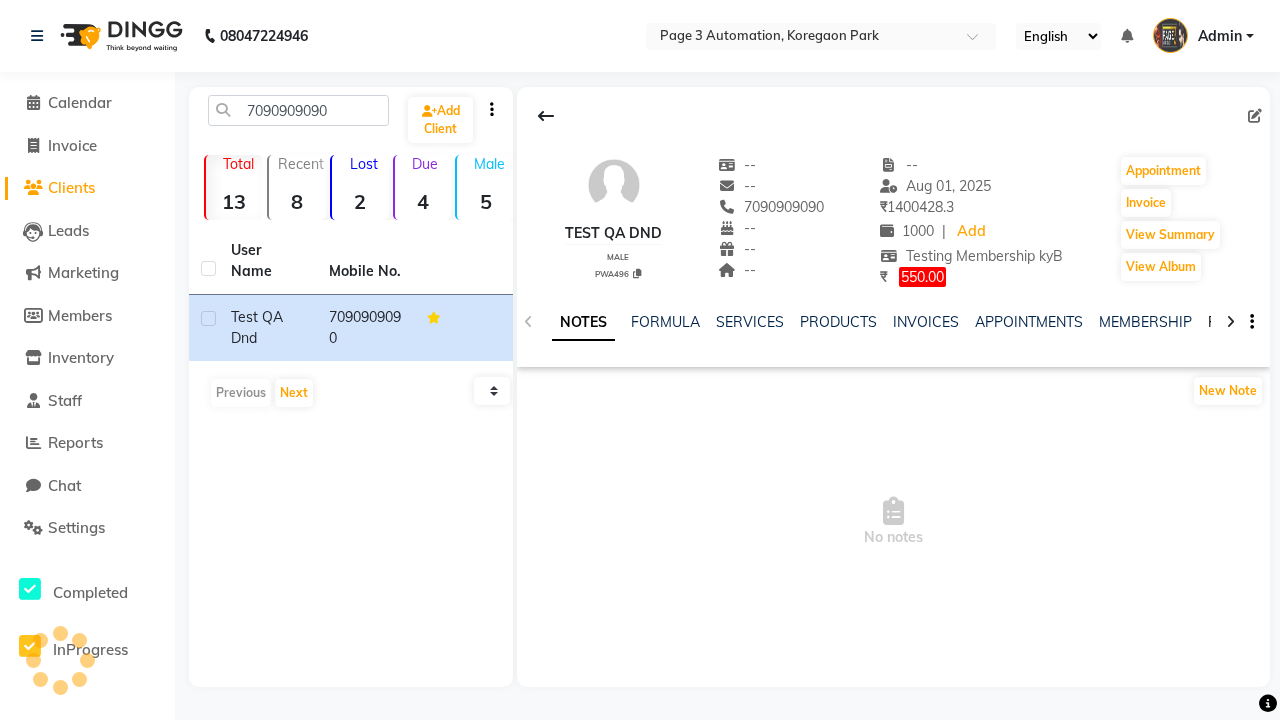click on "PACKAGES" 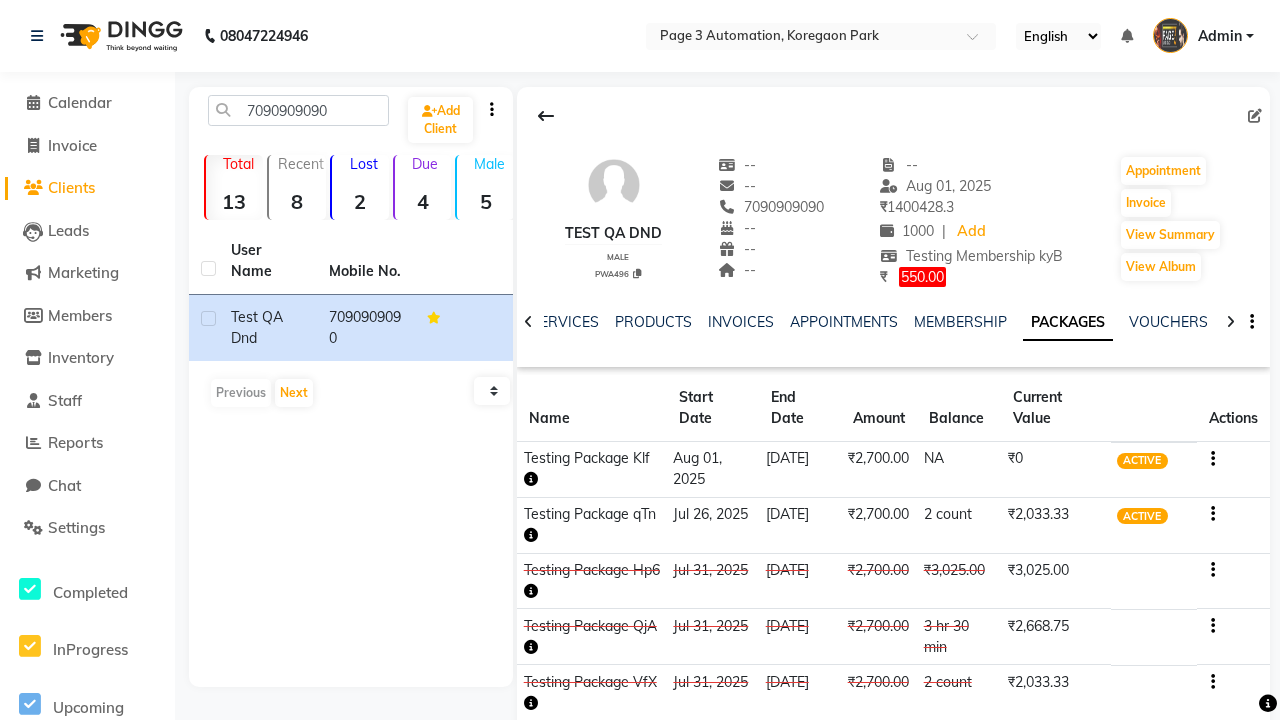 click 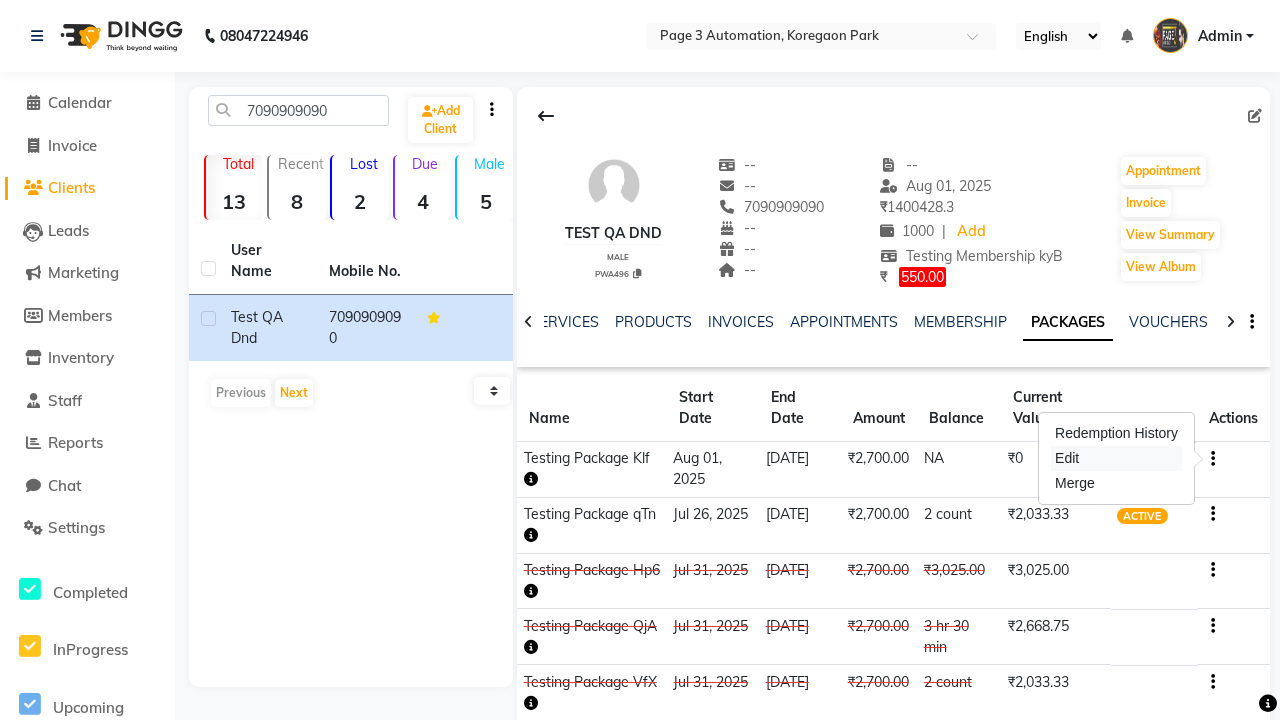 click on "Edit" at bounding box center [1116, 458] 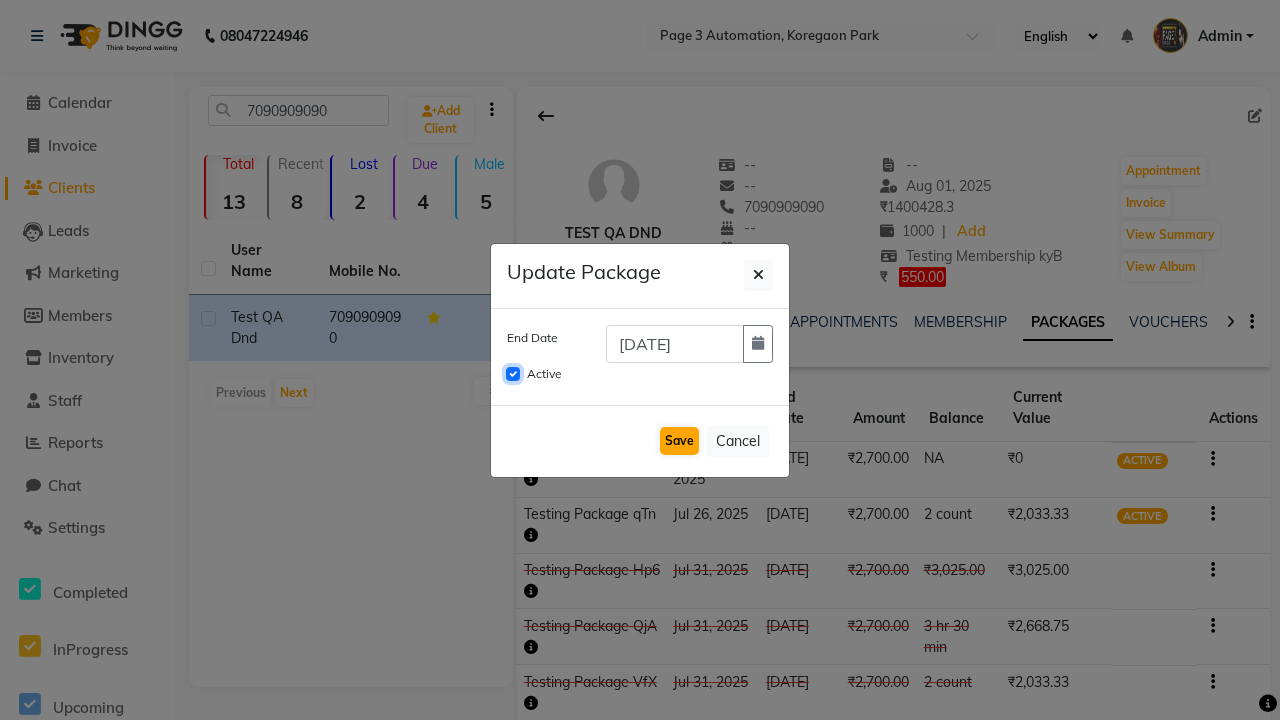 click on "Active" at bounding box center (513, 374) 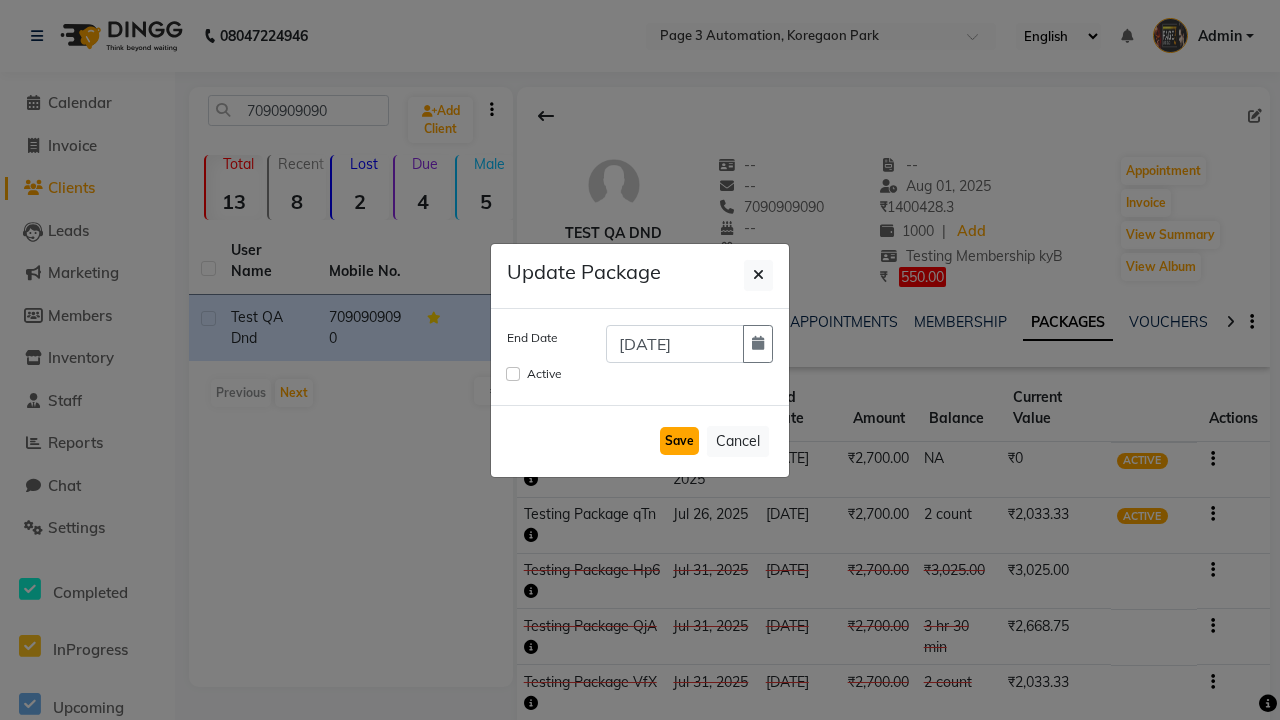 click on "Save" 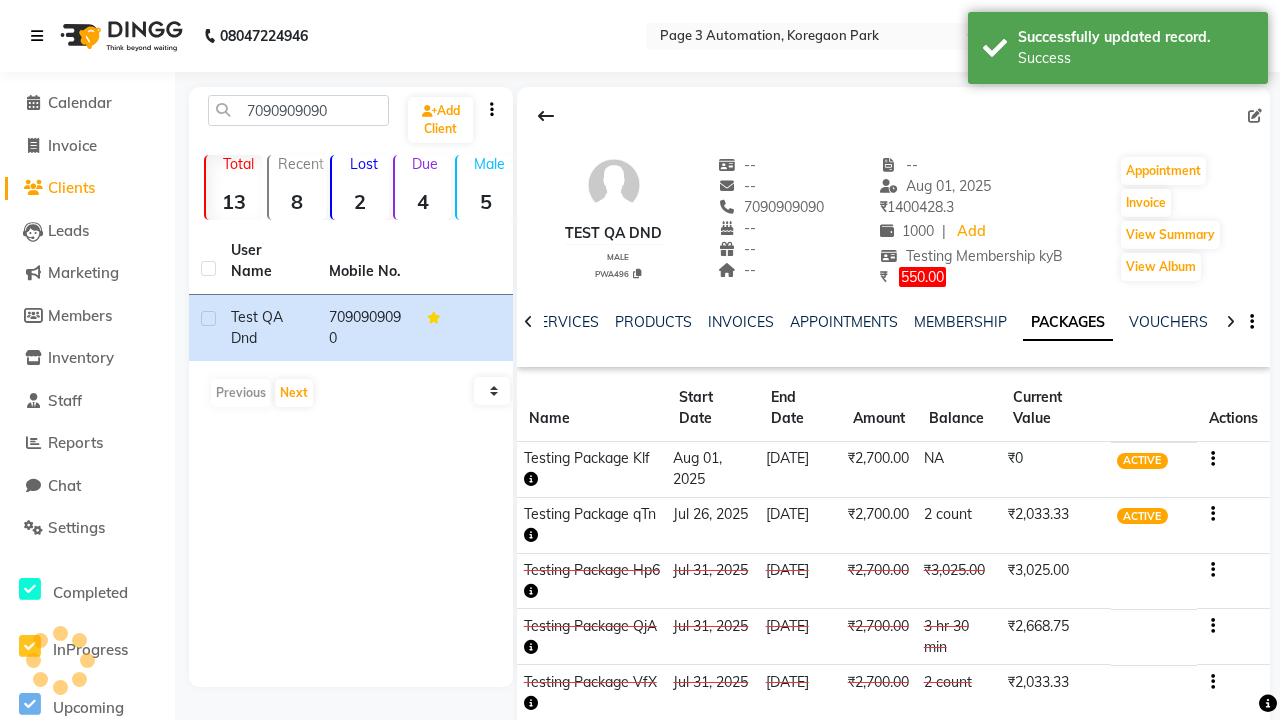 click on "Success" at bounding box center [1135, 58] 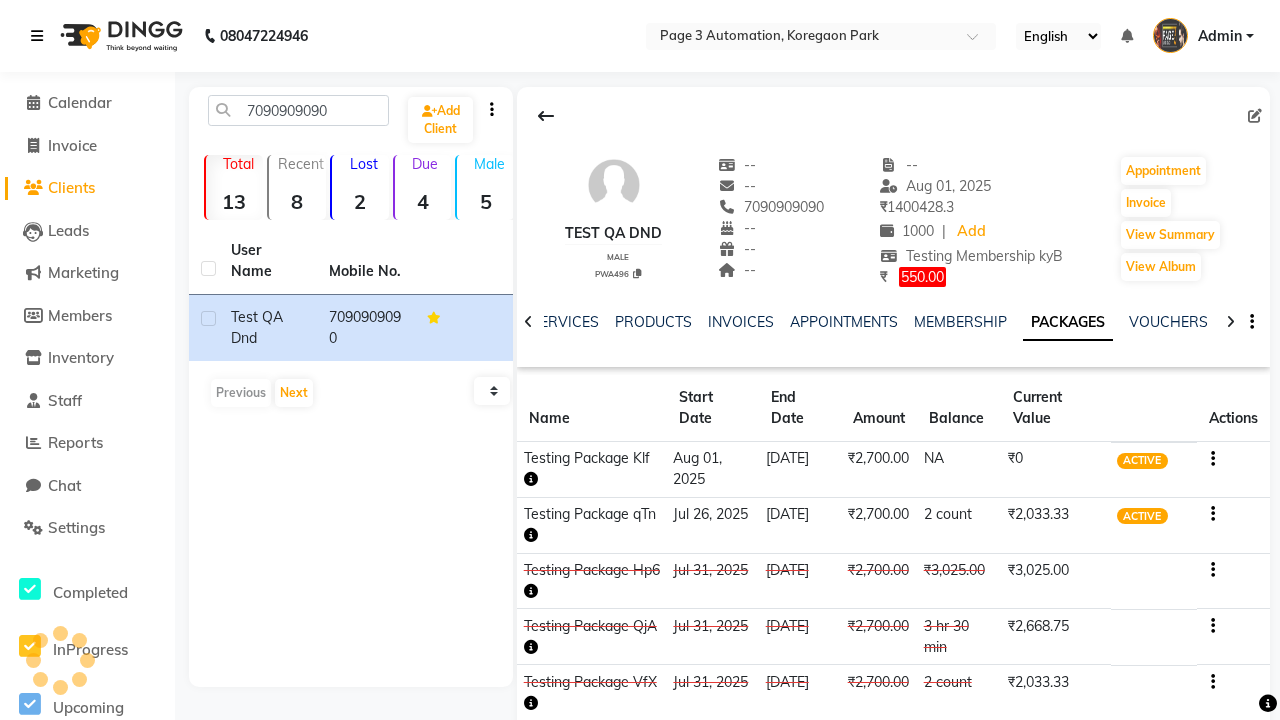 click at bounding box center (37, 36) 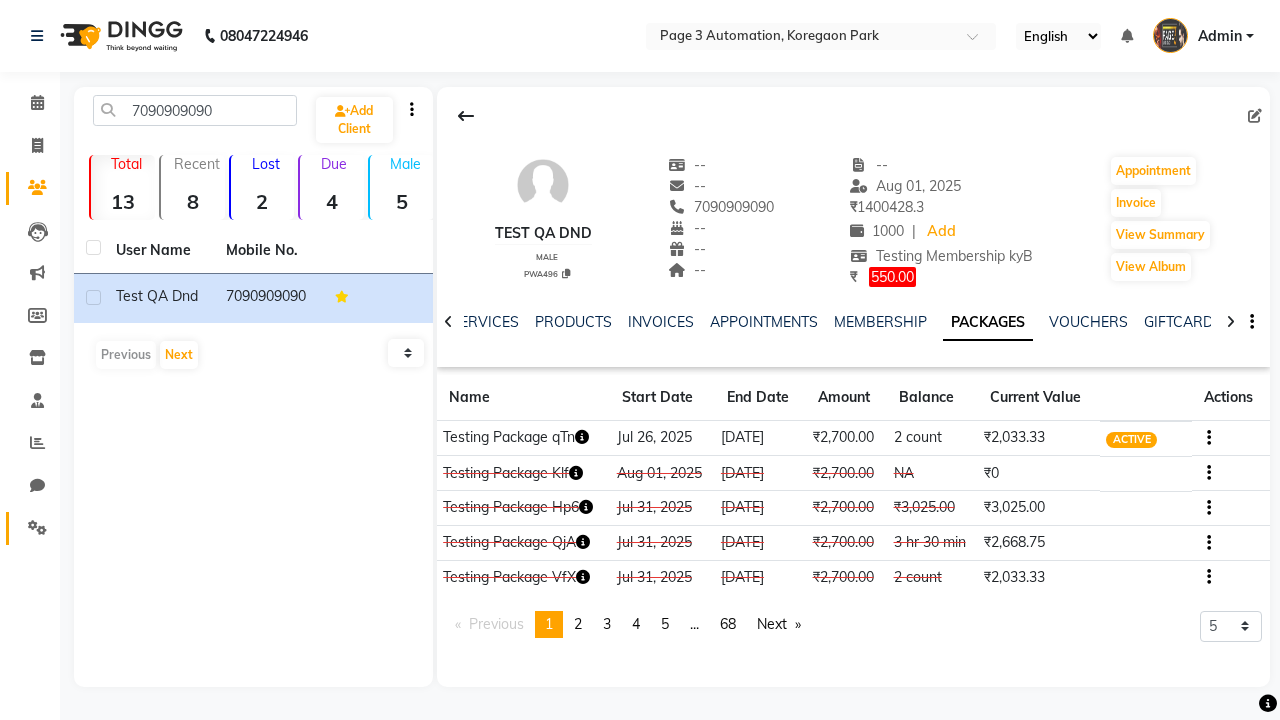 click 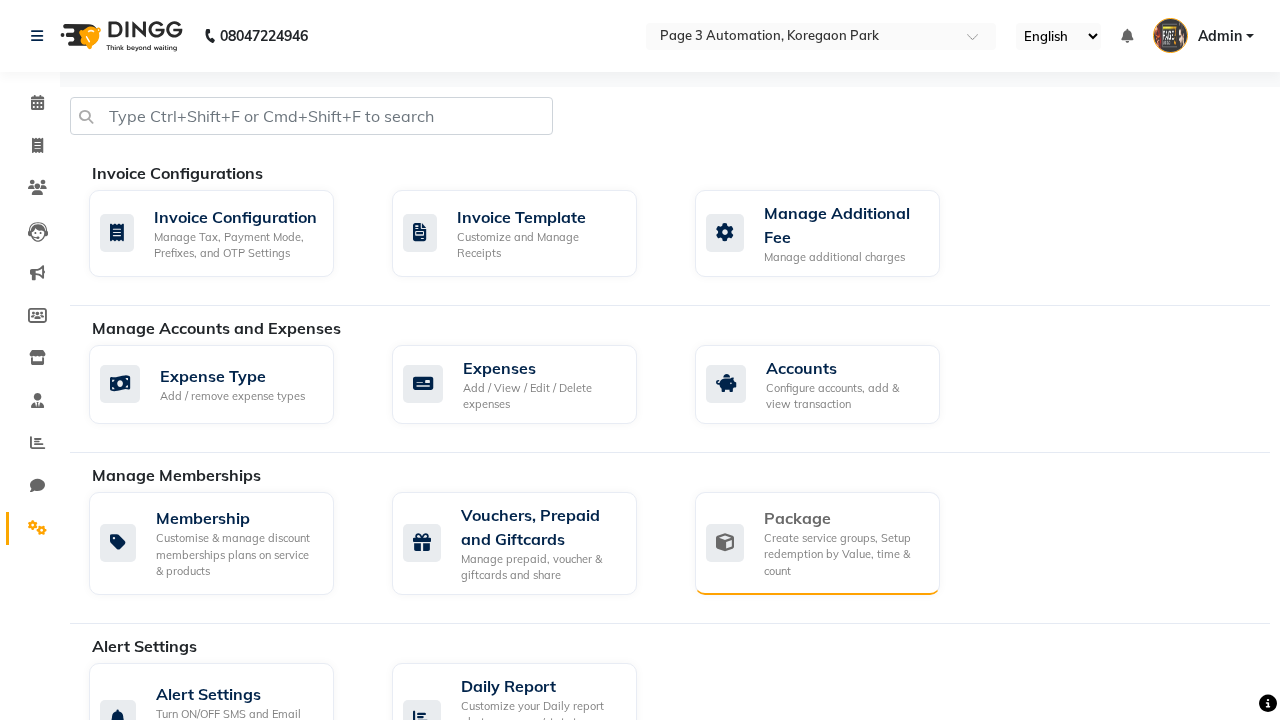 click on "Package" 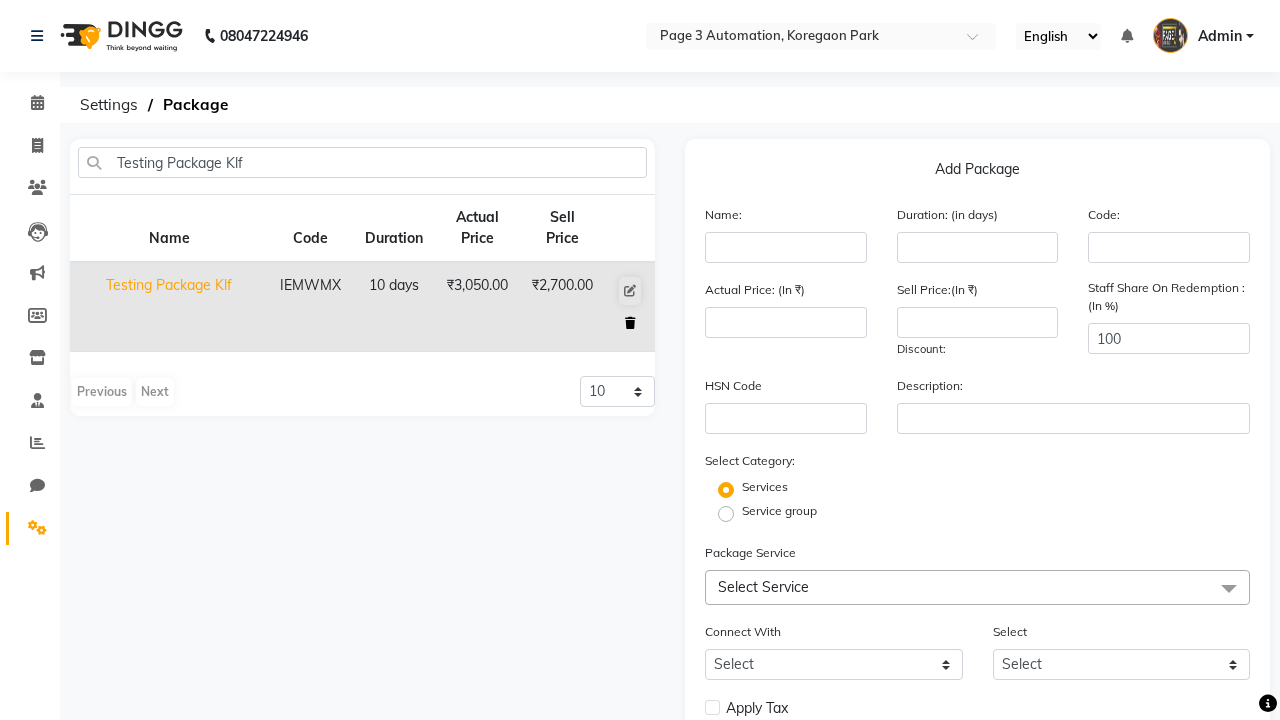 click 